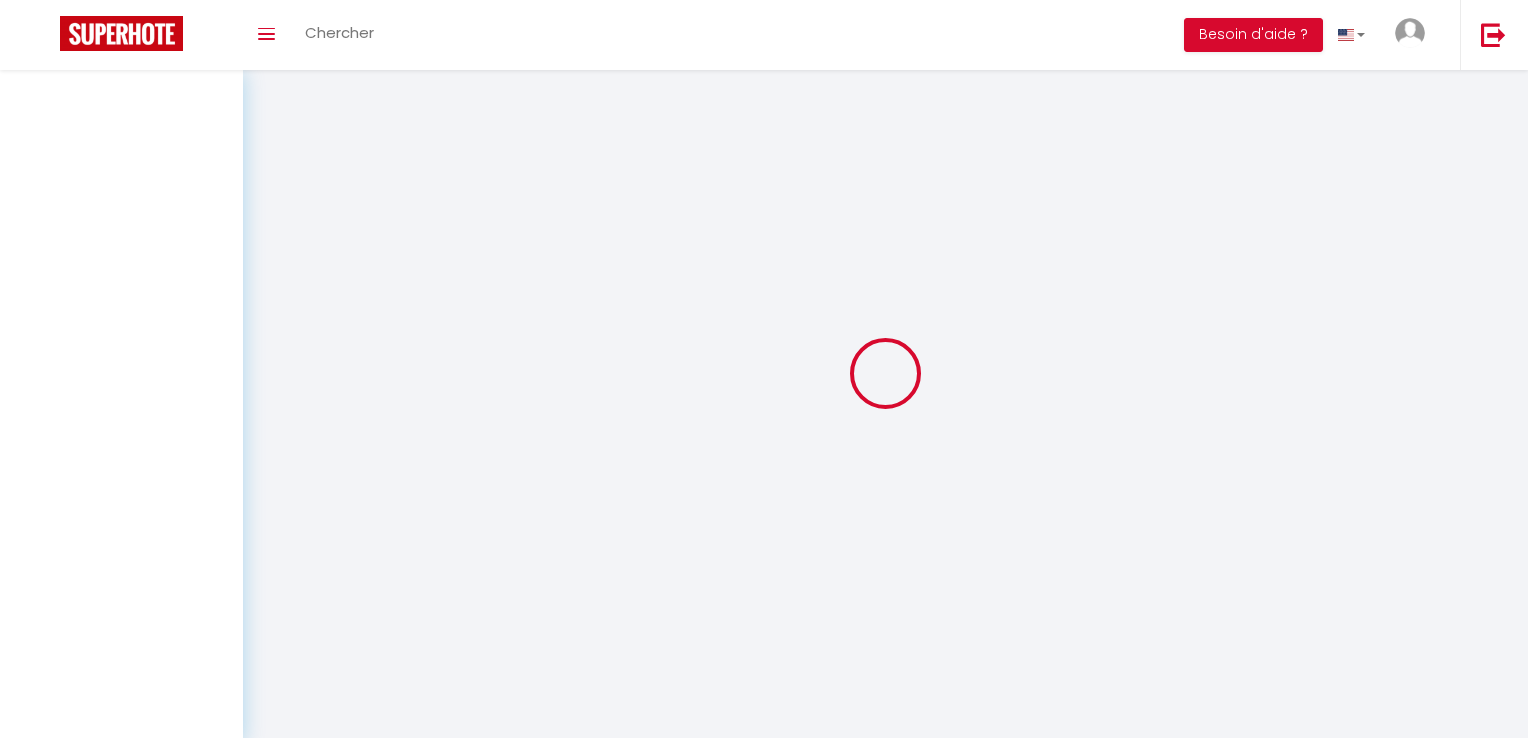 select on "message" 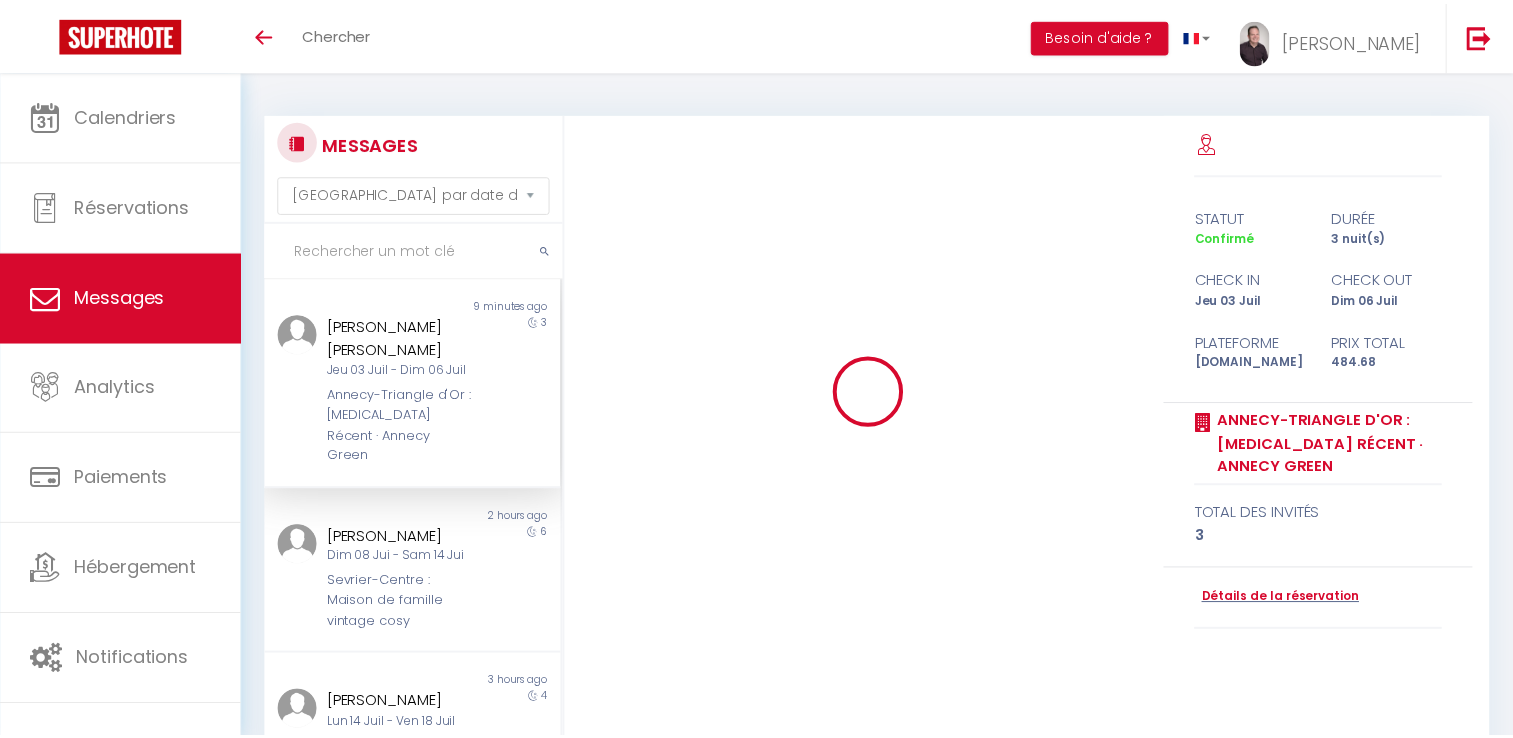 scroll, scrollTop: 160, scrollLeft: 0, axis: vertical 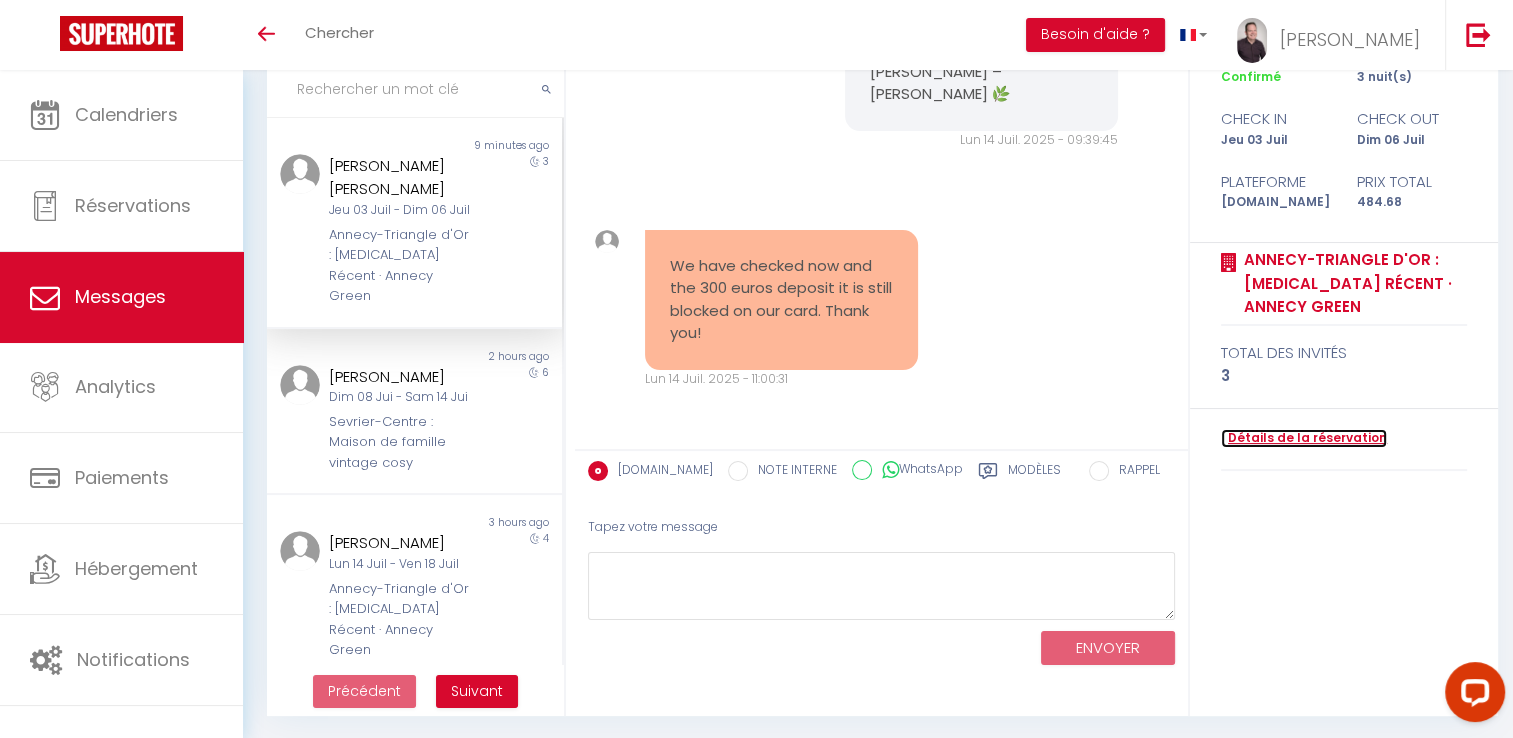 click on "Détails de la réservation" at bounding box center (1304, 438) 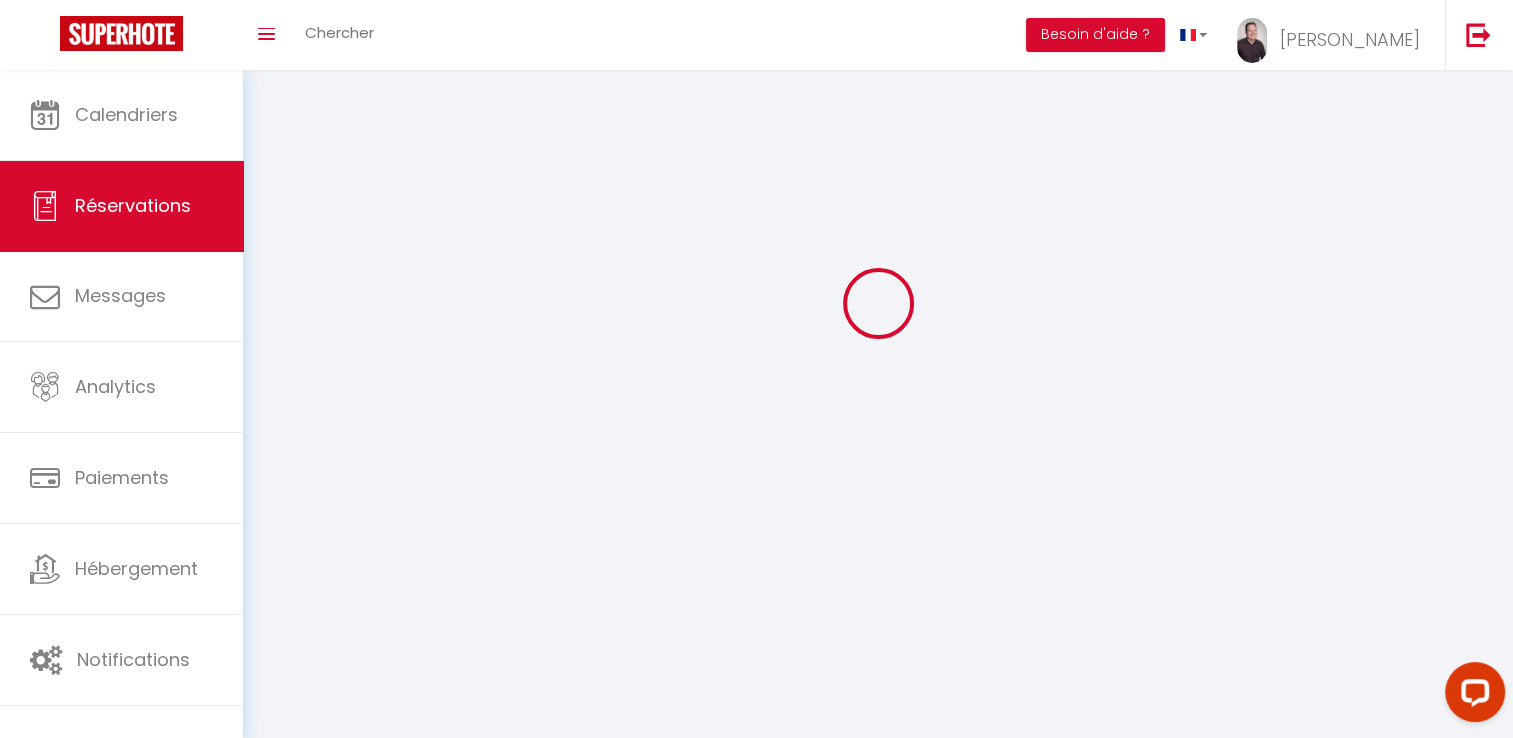 scroll, scrollTop: 0, scrollLeft: 0, axis: both 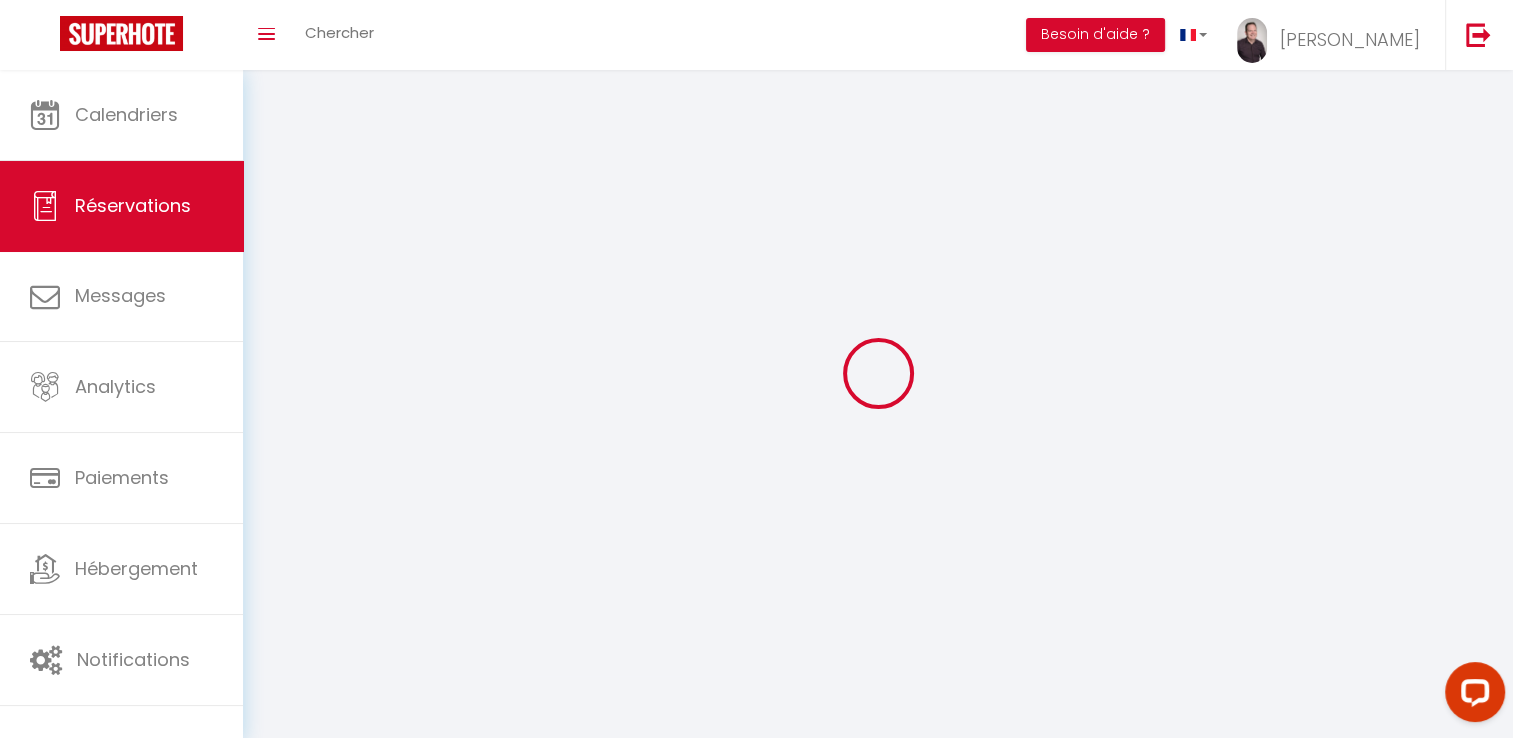 type on "[PERSON_NAME]" 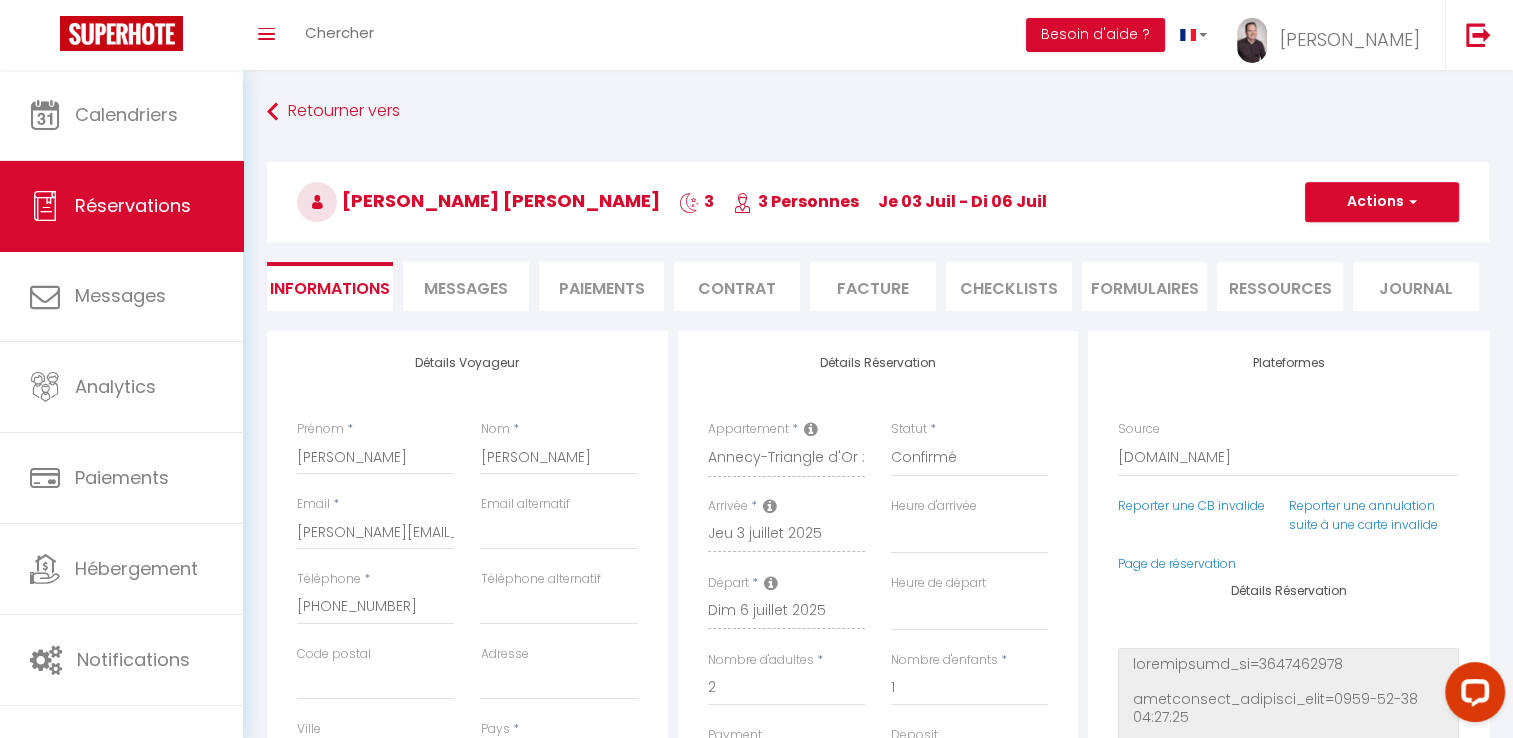 checkbox on "false" 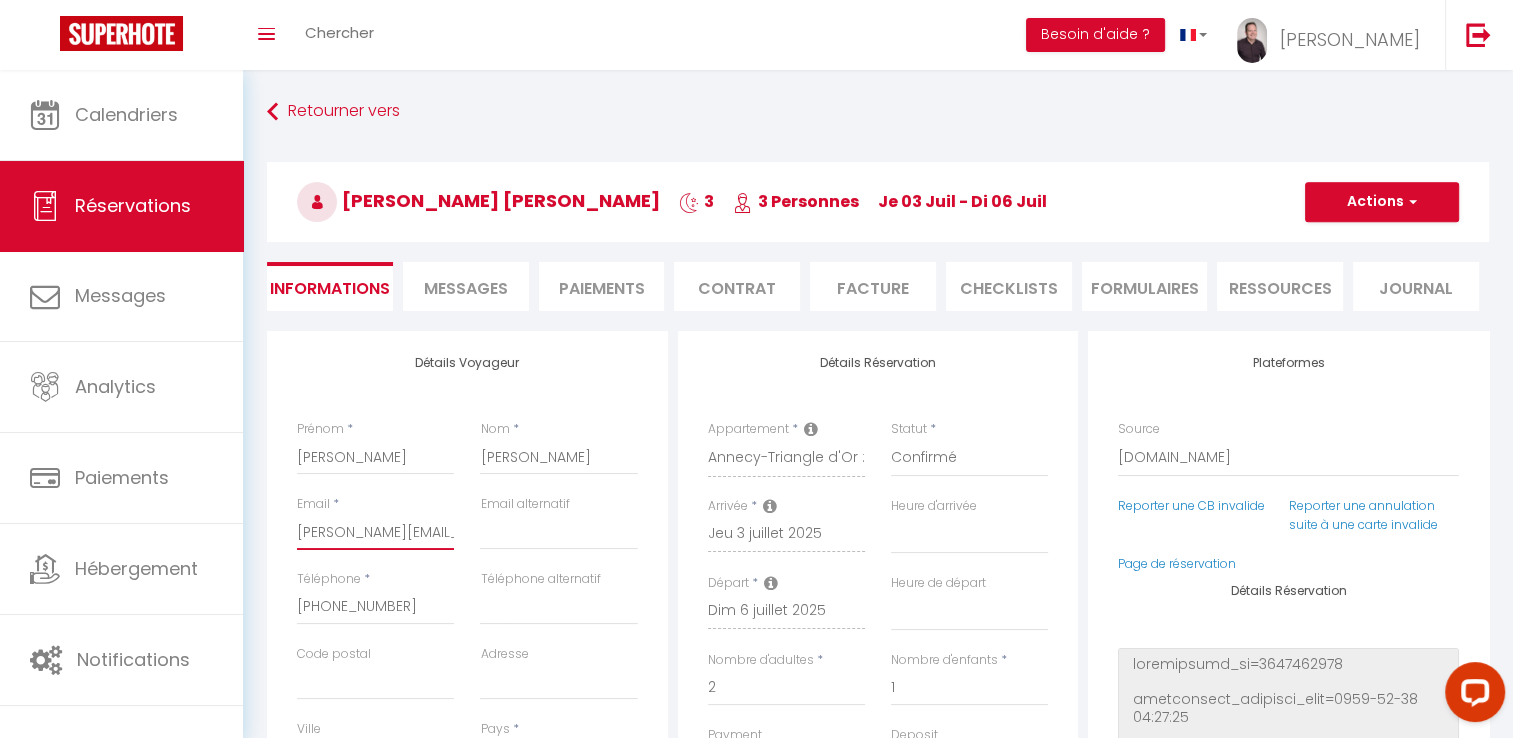 click on "[PERSON_NAME][EMAIL_ADDRESS][DOMAIN_NAME]" at bounding box center (375, 532) 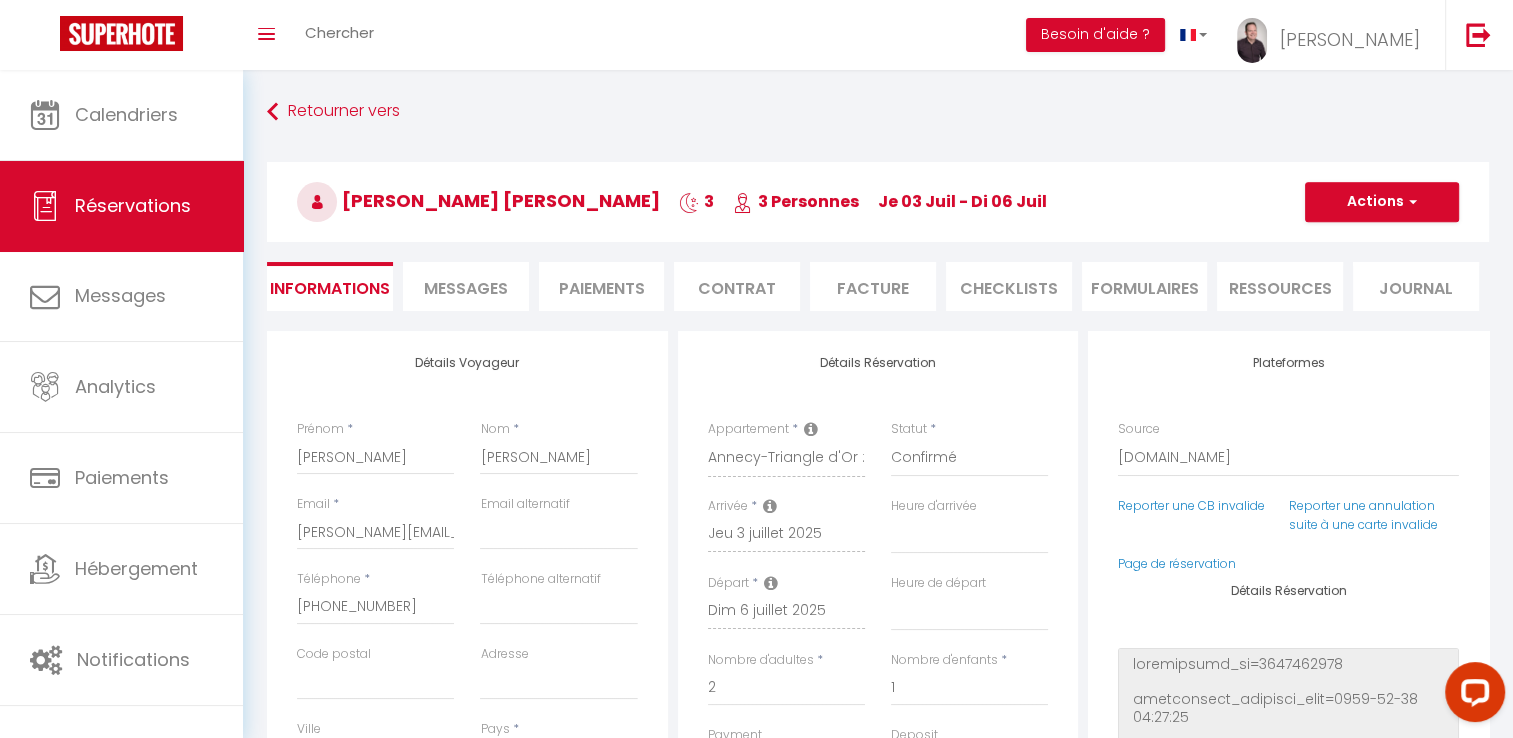 click on "Messages" at bounding box center (466, 288) 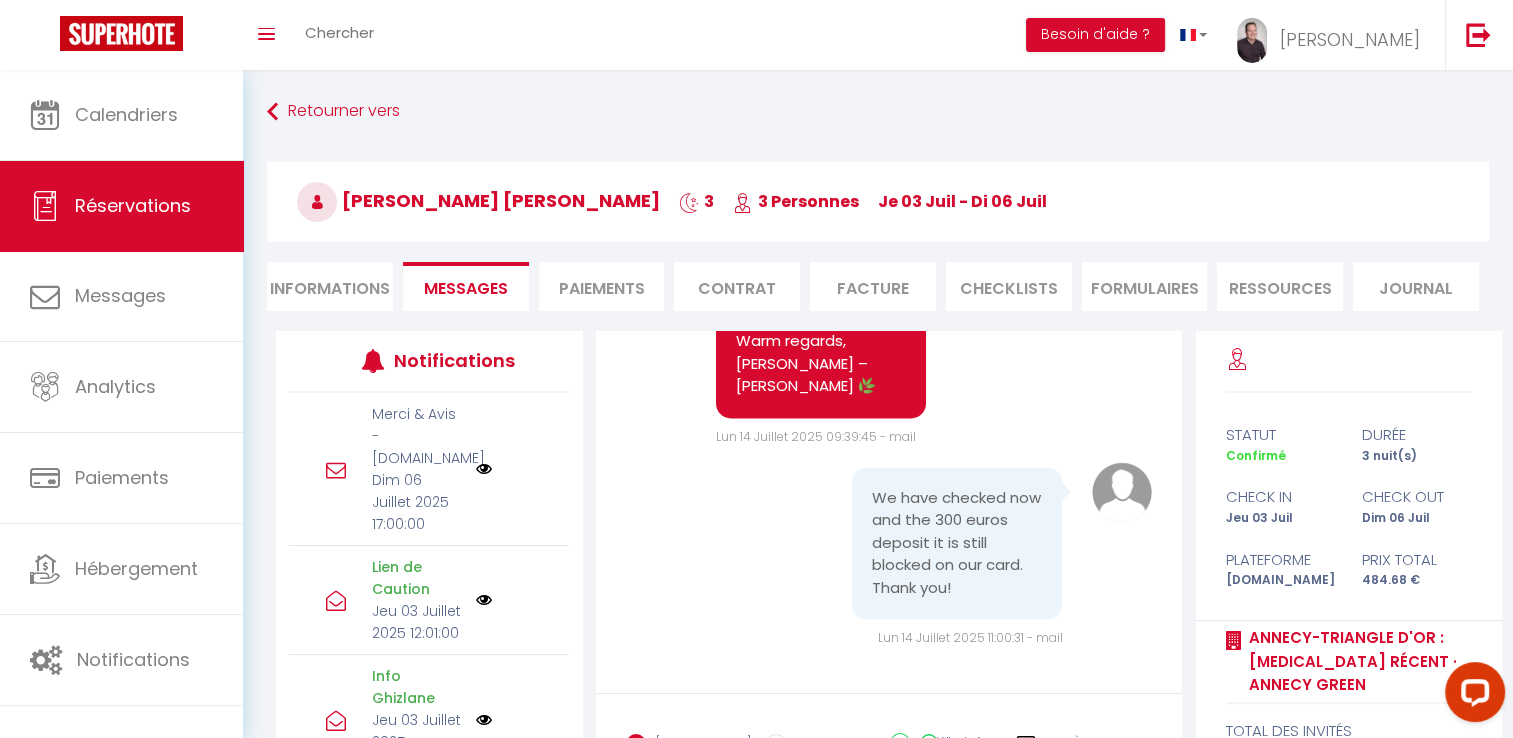 scroll, scrollTop: 10997, scrollLeft: 0, axis: vertical 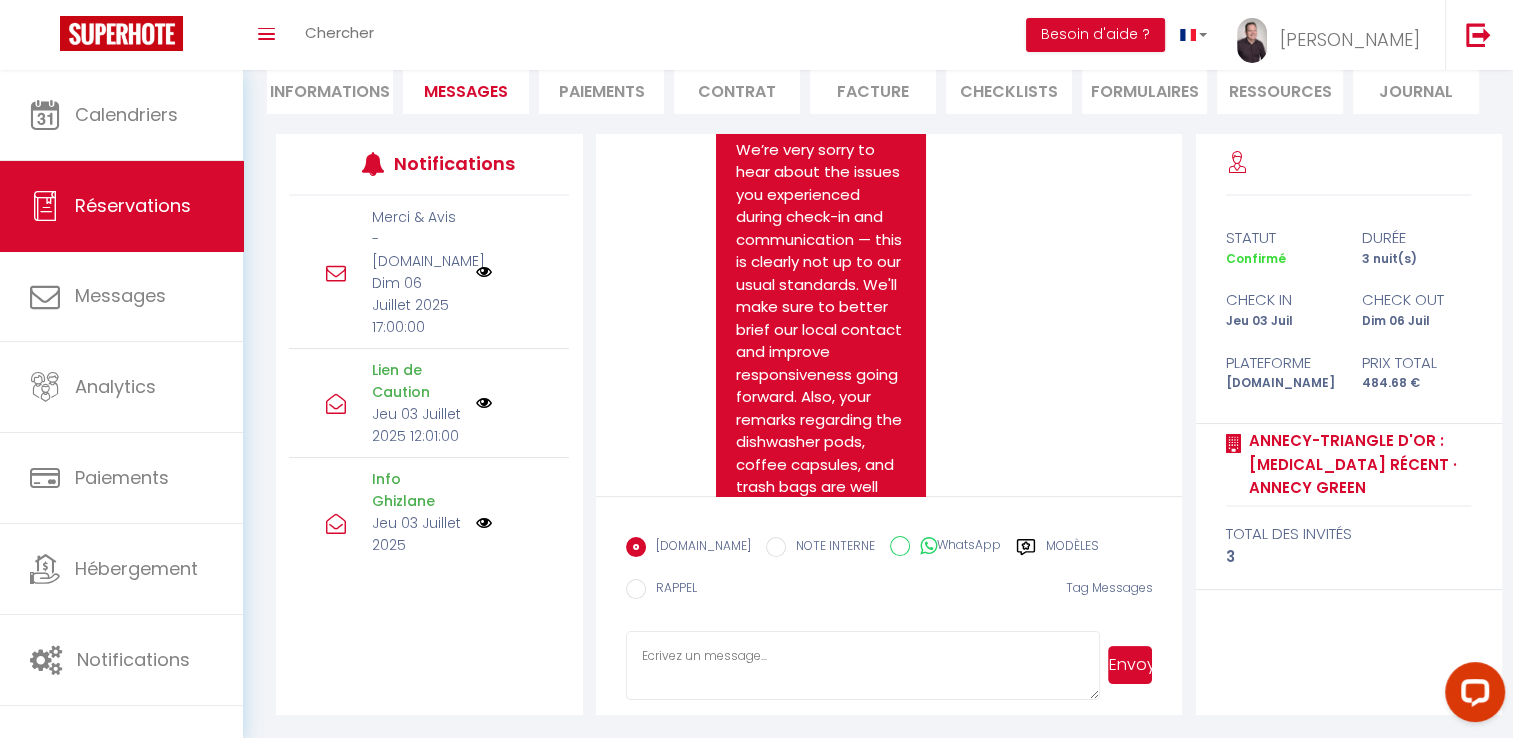 click on "Informations" at bounding box center (330, 89) 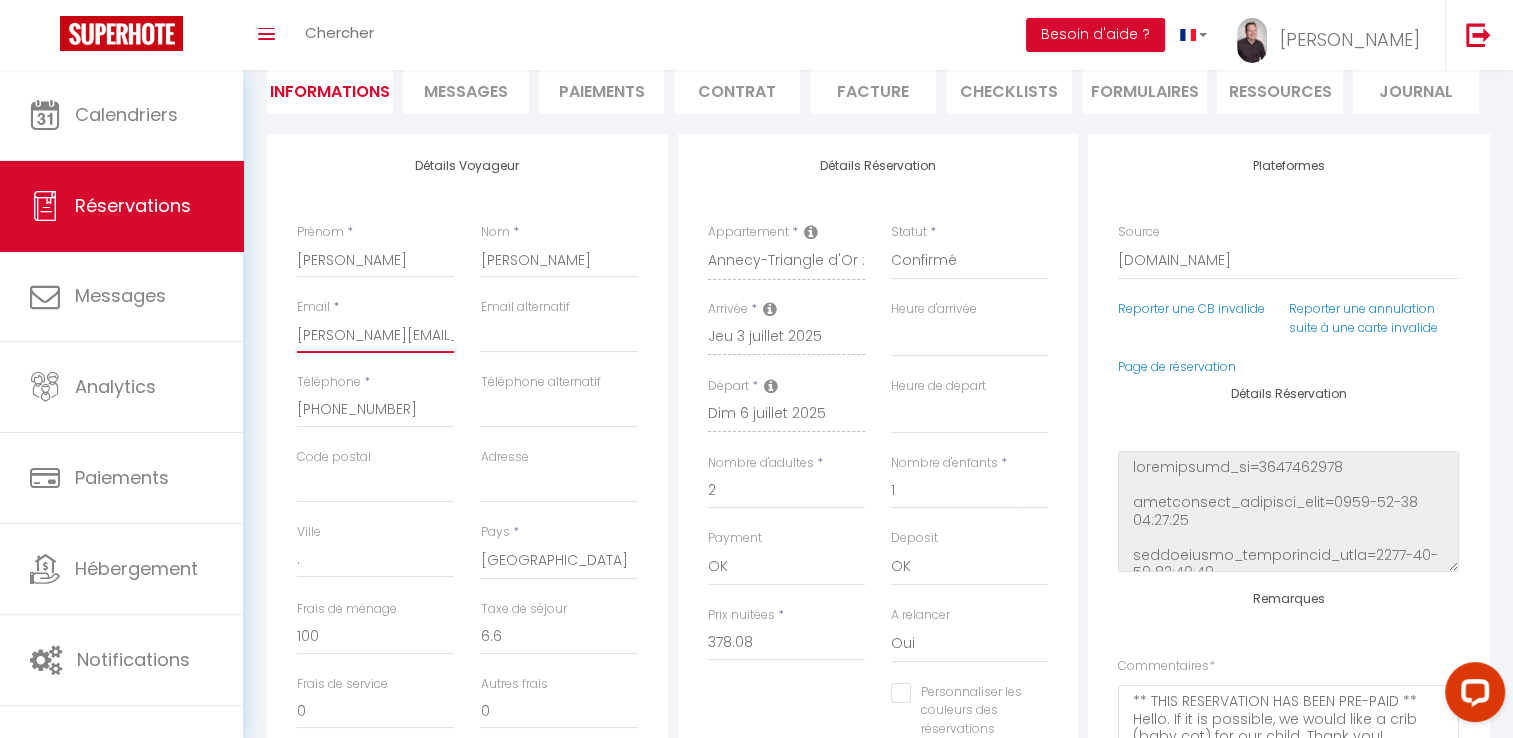 click on "[PERSON_NAME][EMAIL_ADDRESS][DOMAIN_NAME]" at bounding box center [375, 335] 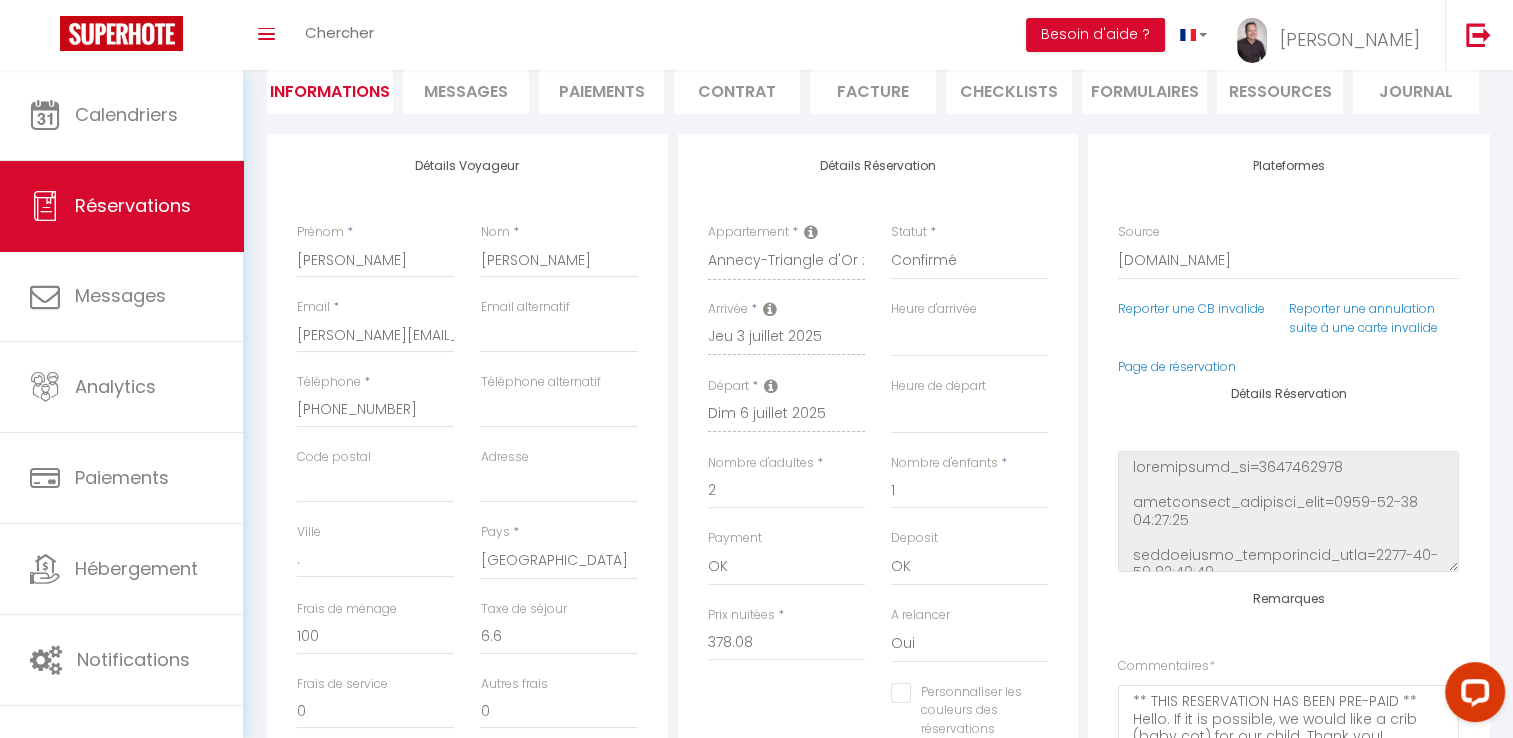 select 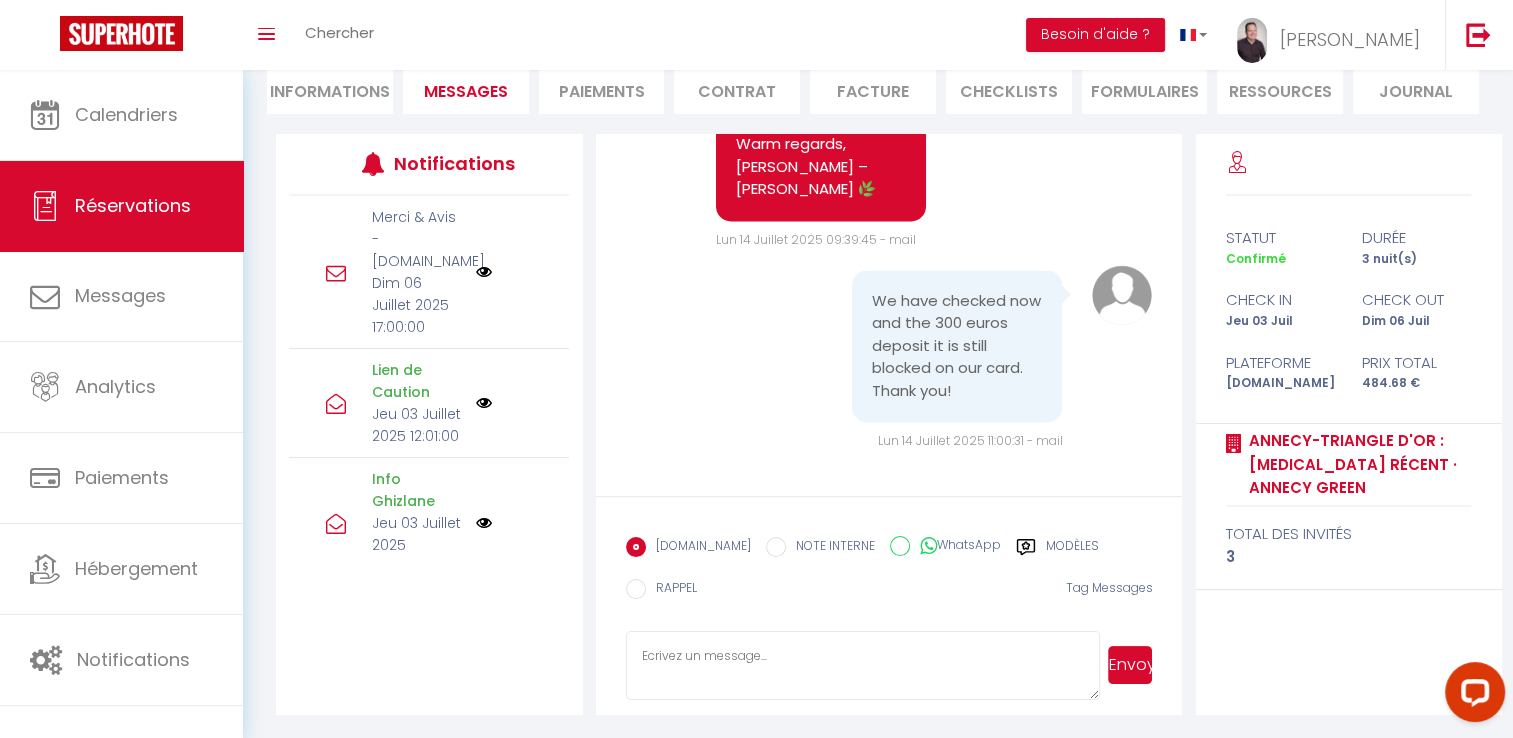 scroll, scrollTop: 10997, scrollLeft: 0, axis: vertical 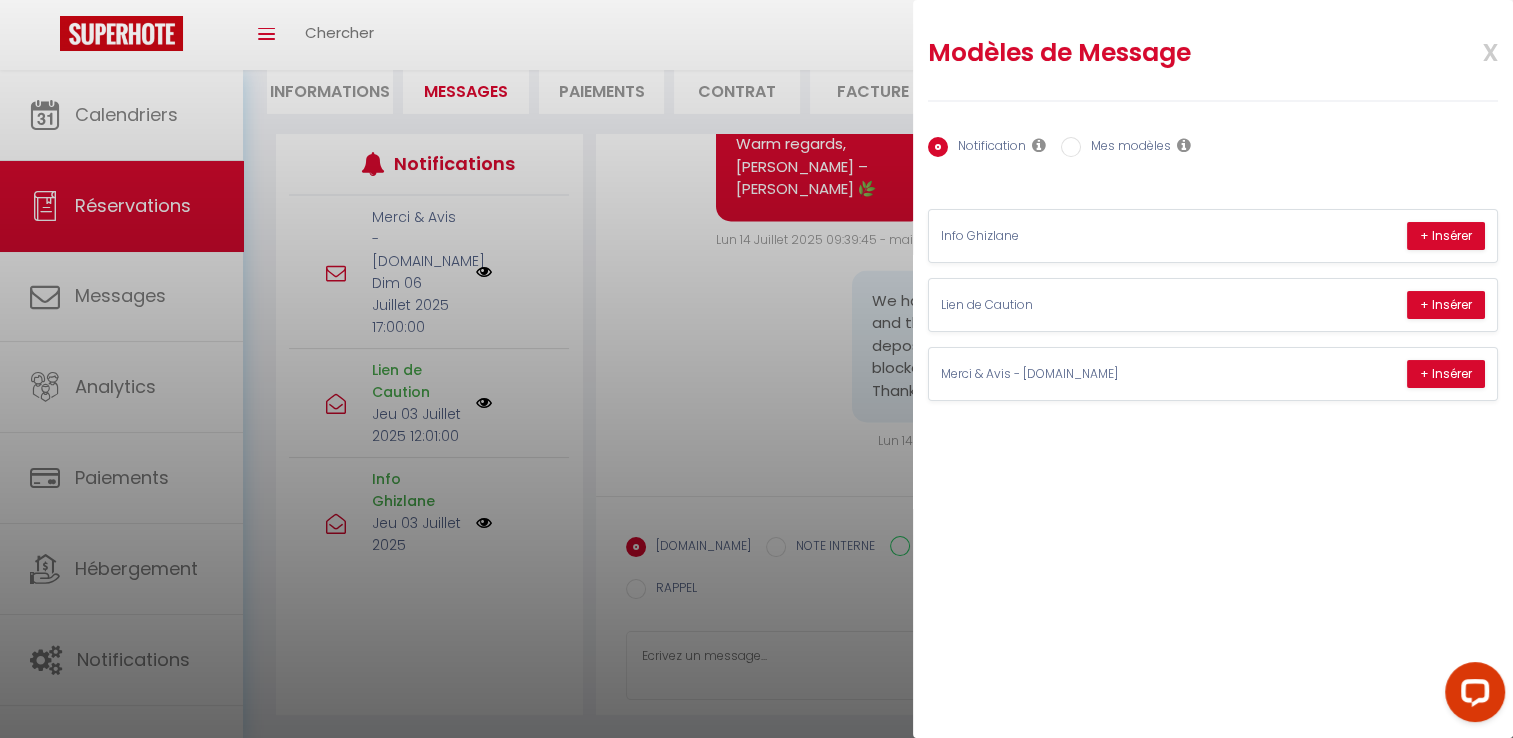 click on "Mes modèles" at bounding box center [1126, 148] 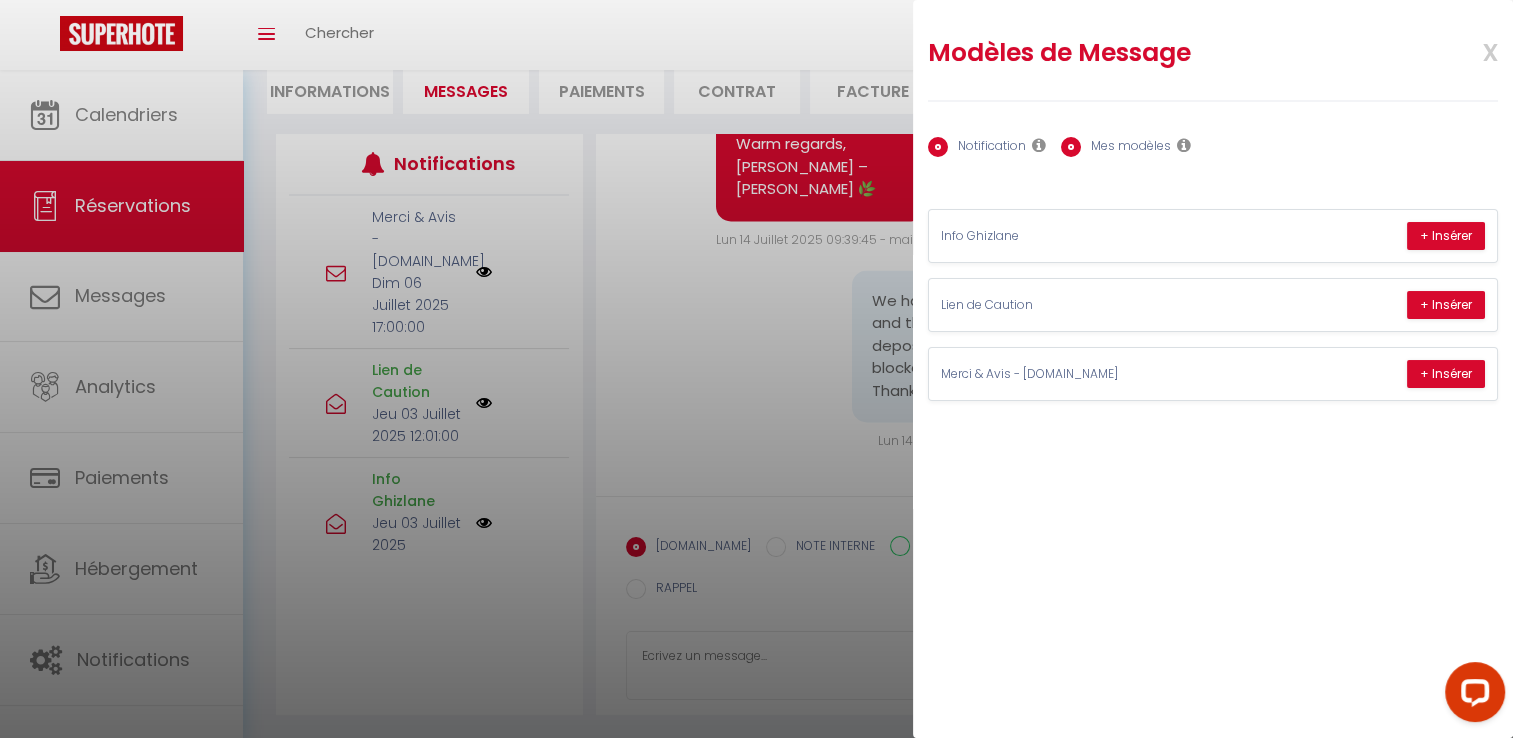 radio on "false" 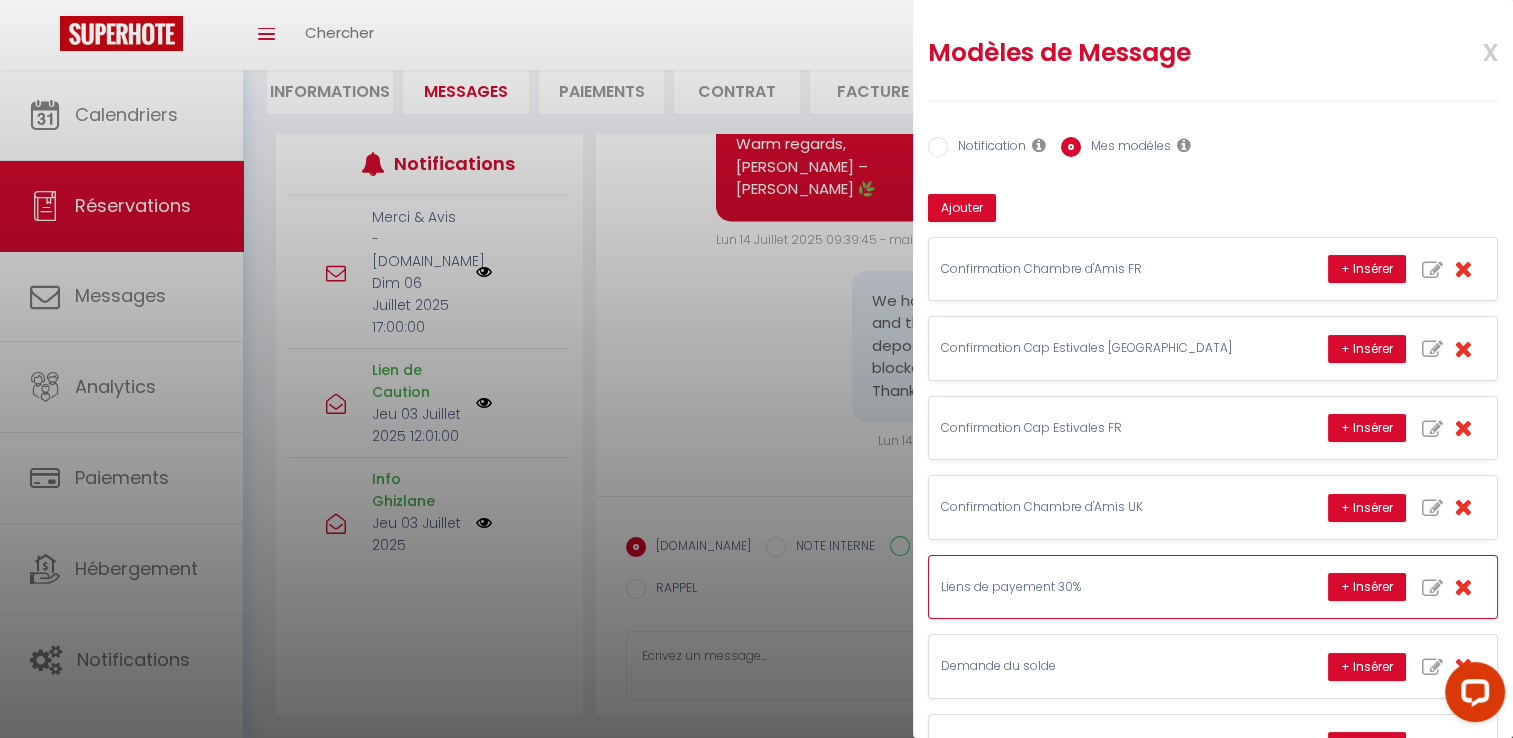 scroll, scrollTop: 629, scrollLeft: 0, axis: vertical 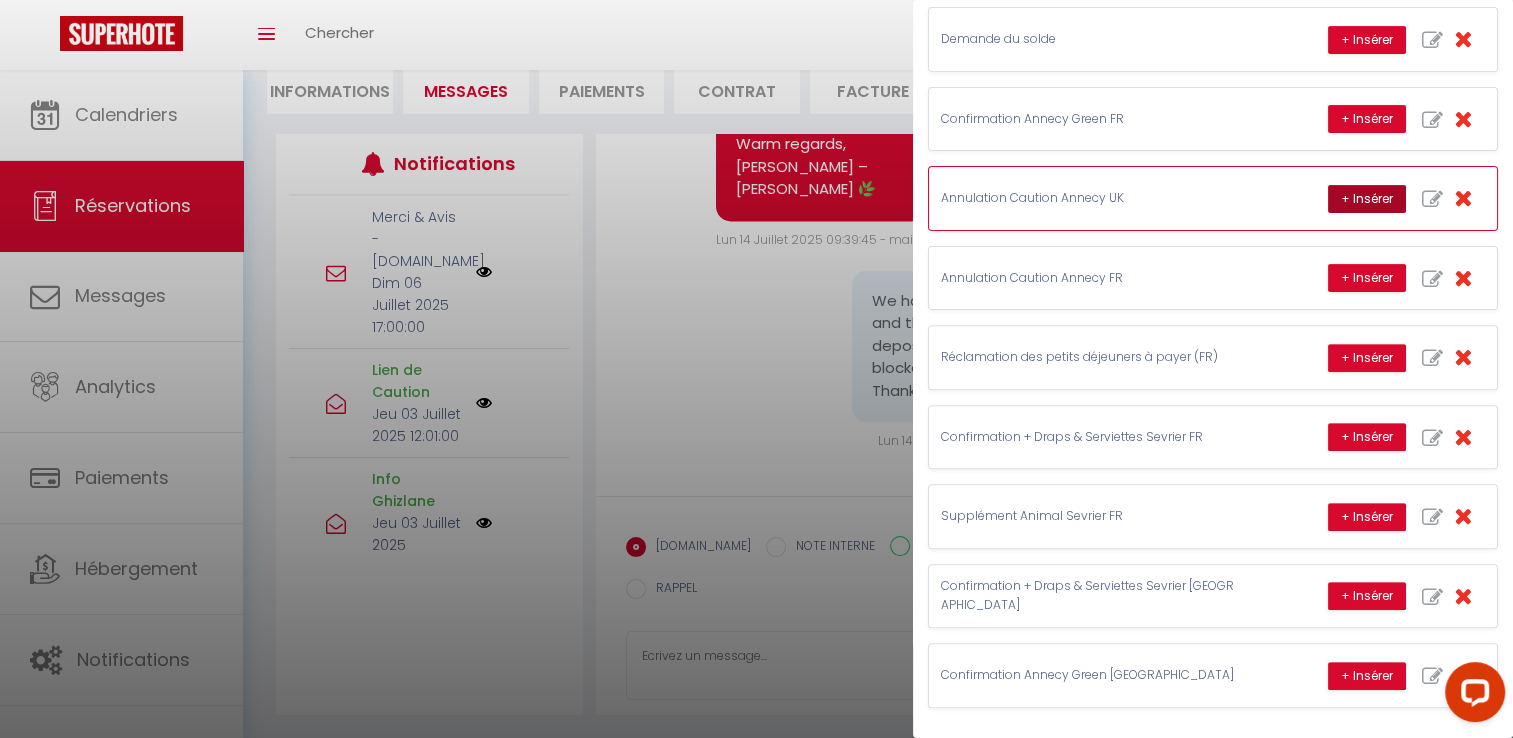 click on "+ Insérer" at bounding box center (1367, 199) 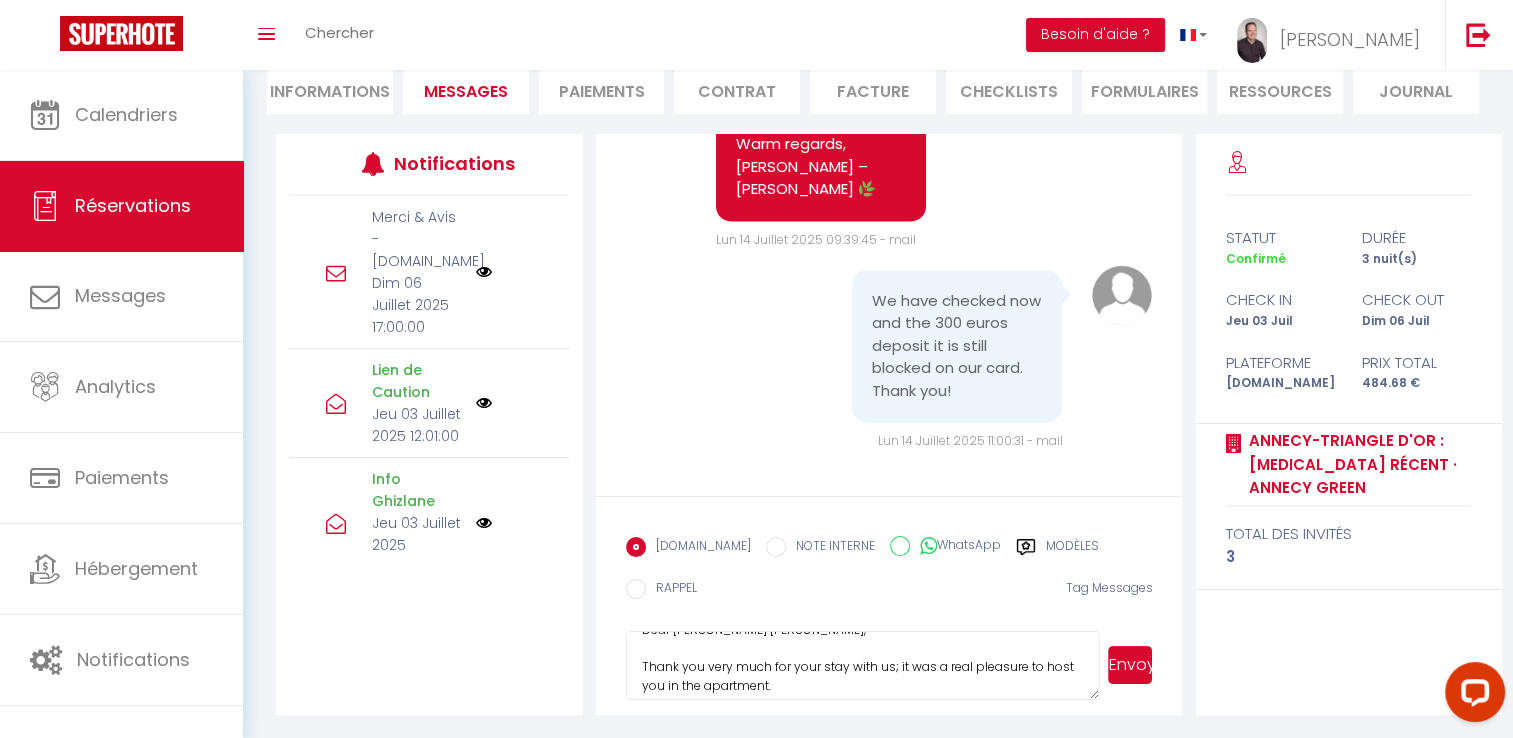 scroll, scrollTop: 27, scrollLeft: 0, axis: vertical 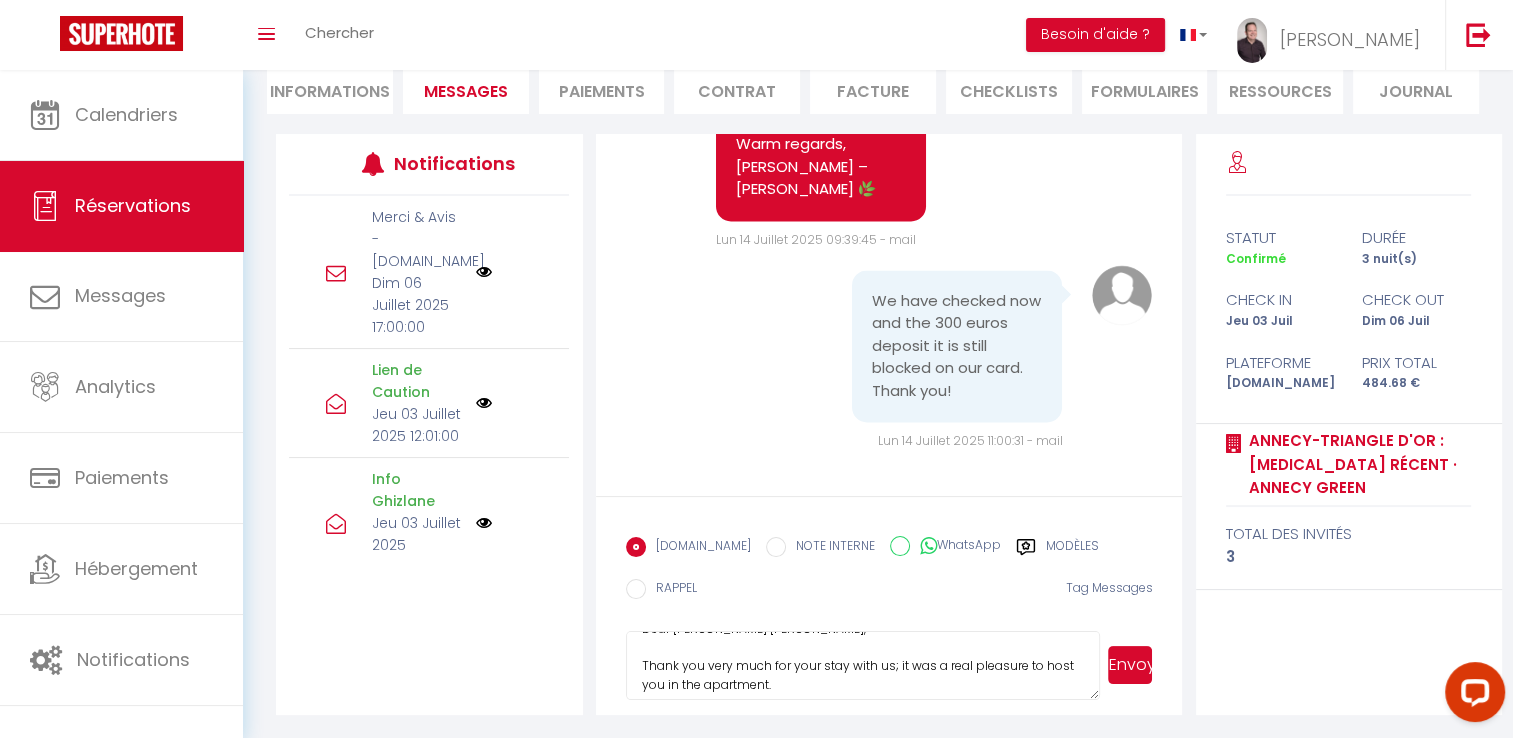 click on "Dear [PERSON_NAME] [PERSON_NAME],
Thank you very much for your stay with us; it was a real pleasure to host you in the apartment.
I confirm that the deposit has been canceled, and you should be able to see this reflected in your account.
We hope you had a pleasant journey home. If you enjoyed your stay and haven't yet done so, please consider leaving us a good review on:
[TripAdvisor]([URL][DOMAIN_NAME][MEDICAL_DATA])
This can help future guests with their booking decisions.
Please feel free to contact us for your next stay in [GEOGRAPHIC_DATA].
Best regards,
[PERSON_NAME]
📞 [PHONE_NUMBER]
📧 [DOMAIN_NAME][EMAIL_ADDRESS][DOMAIN_NAME]
🌍 [DOMAIN_NAME]
--
Annecy-Triangle d'Or : [MEDICAL_DATA] [PERSON_NAME]" at bounding box center (863, 666) 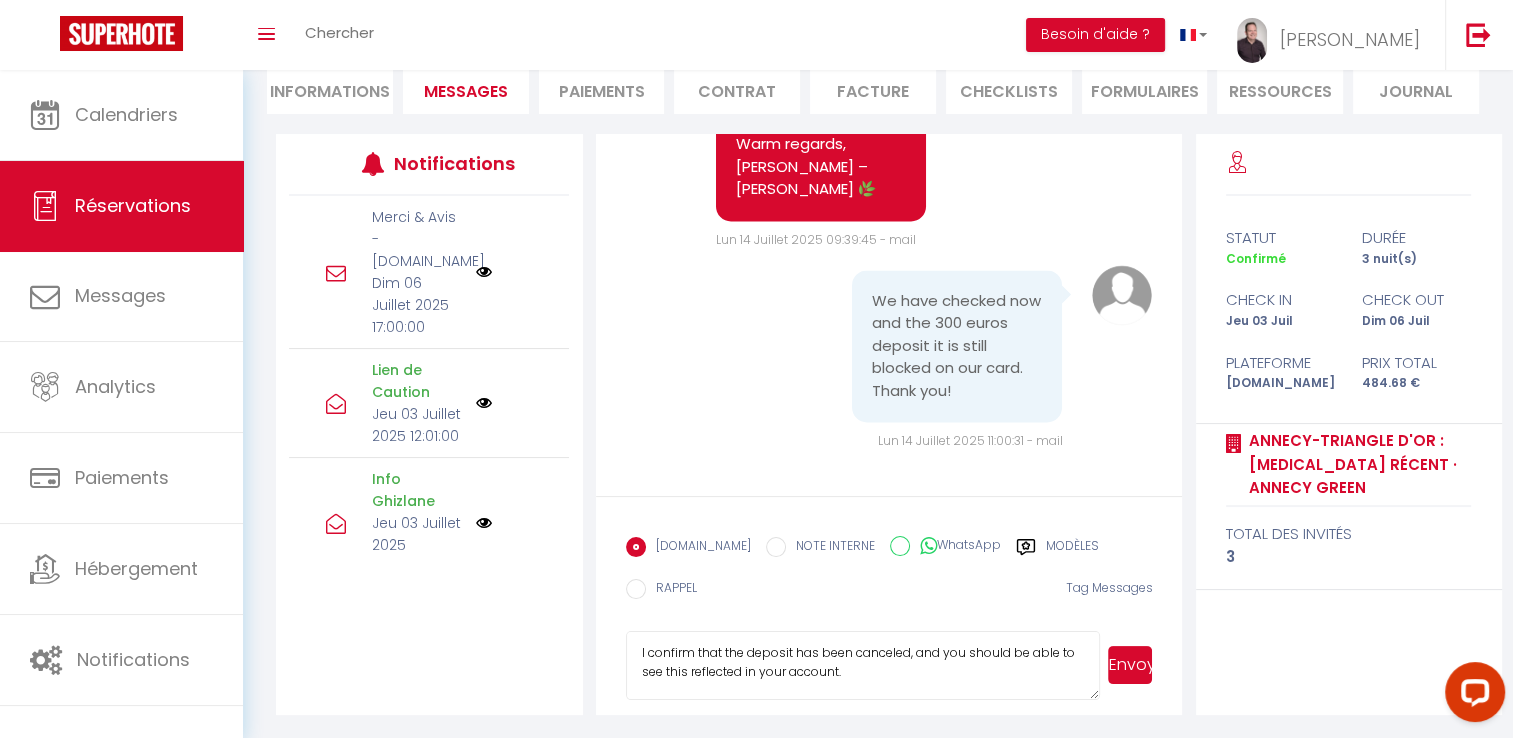 scroll, scrollTop: 60, scrollLeft: 0, axis: vertical 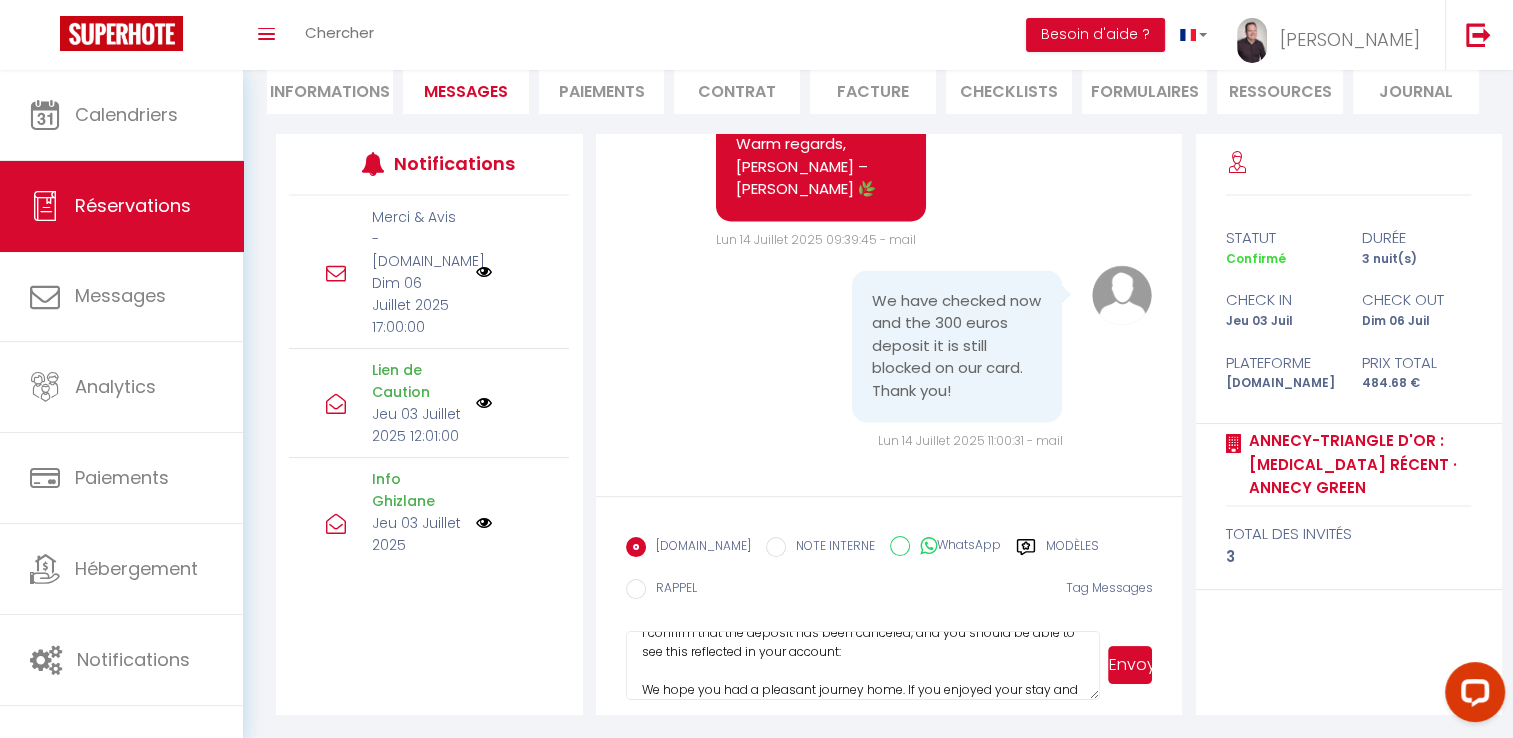paste on "[URL][DOMAIN_NAME]" 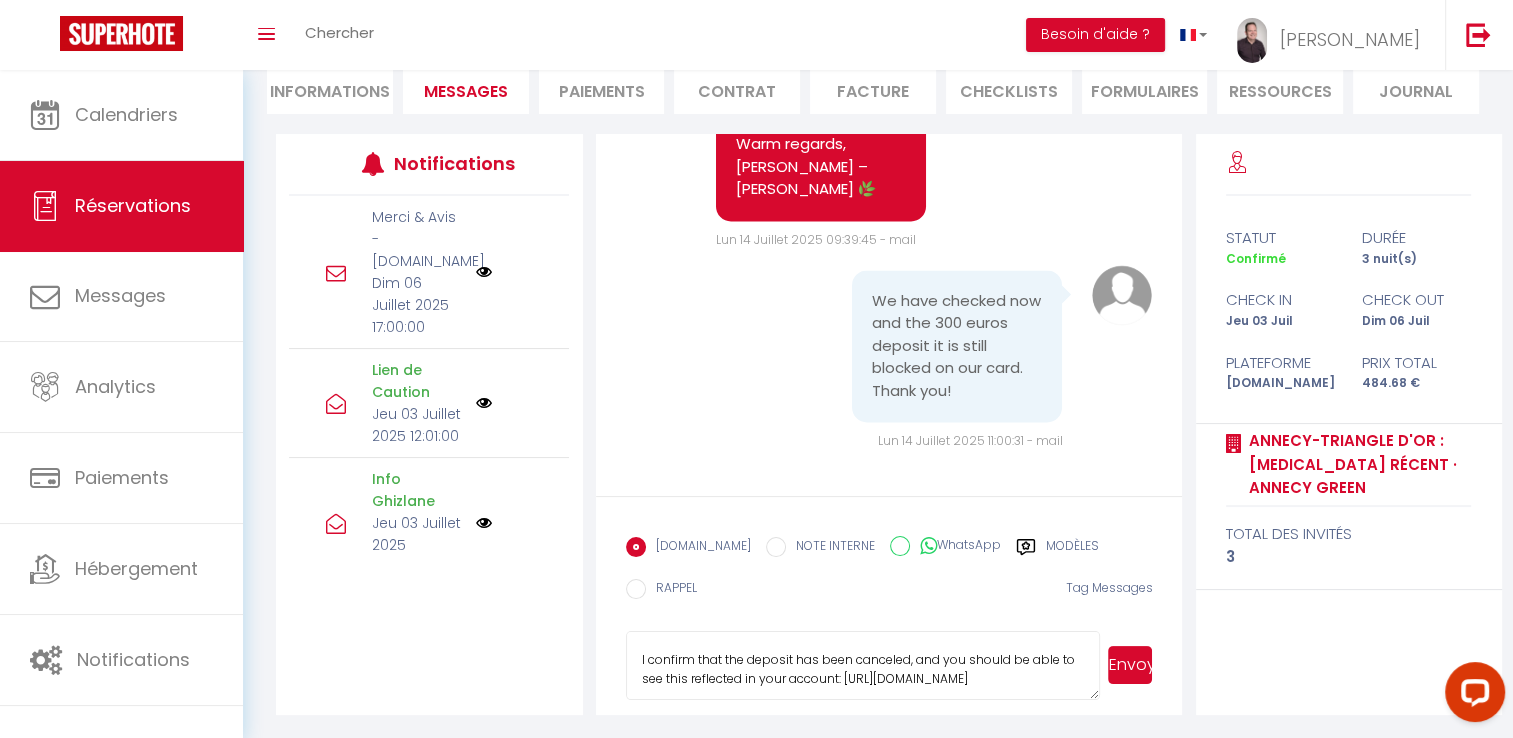 scroll, scrollTop: 15, scrollLeft: 0, axis: vertical 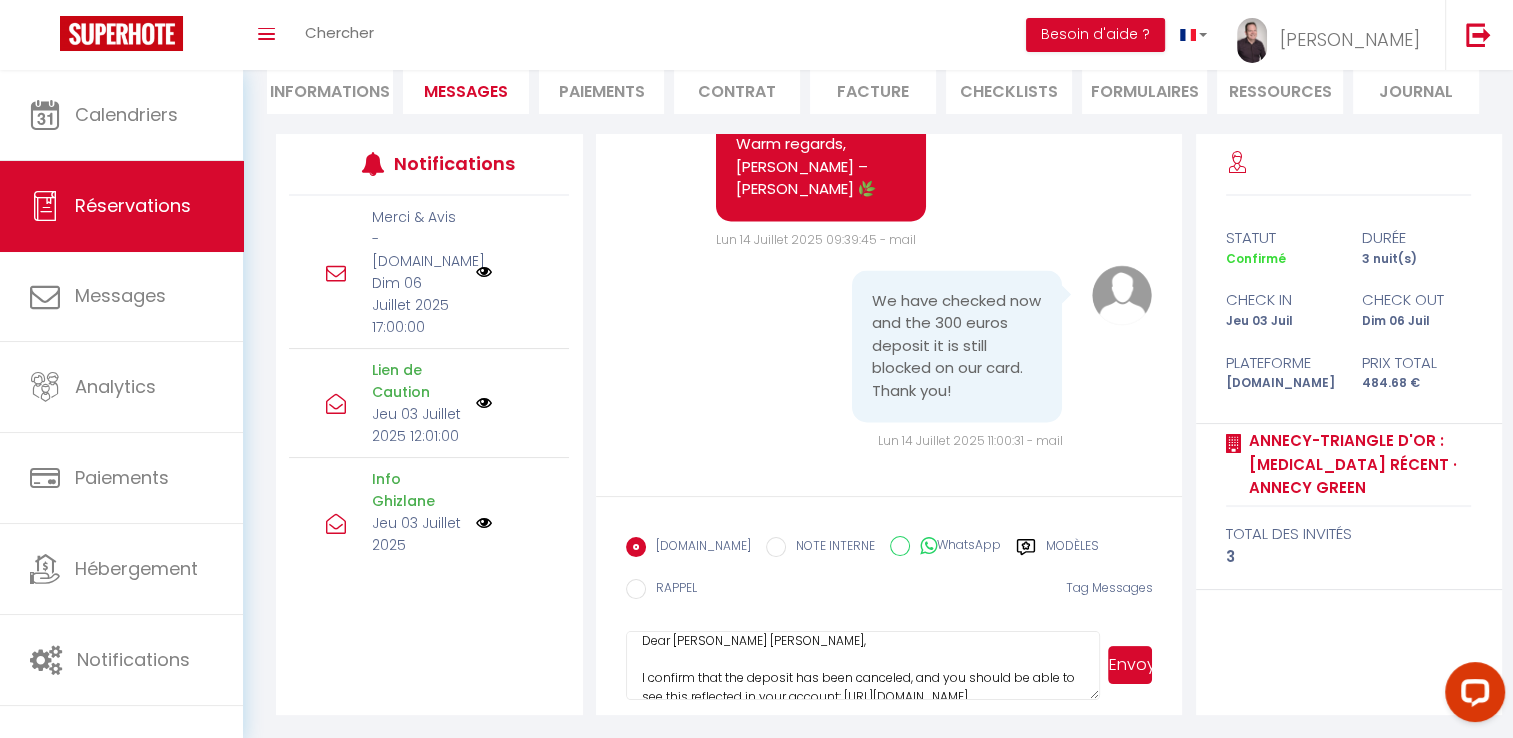 type on "Dear [PERSON_NAME] [PERSON_NAME],
I confirm that the deposit has been canceled, and you should be able to see this reflected in your account: [URL][DOMAIN_NAME]
Best regards,
[PERSON_NAME]
📞 [PHONE_NUMBER]
📧 [DOMAIN_NAME][EMAIL_ADDRESS][DOMAIN_NAME]
🌍 [DOMAIN_NAME]
--
Annecy-Triangle d'Or : [MEDICAL_DATA] [PERSON_NAME]" 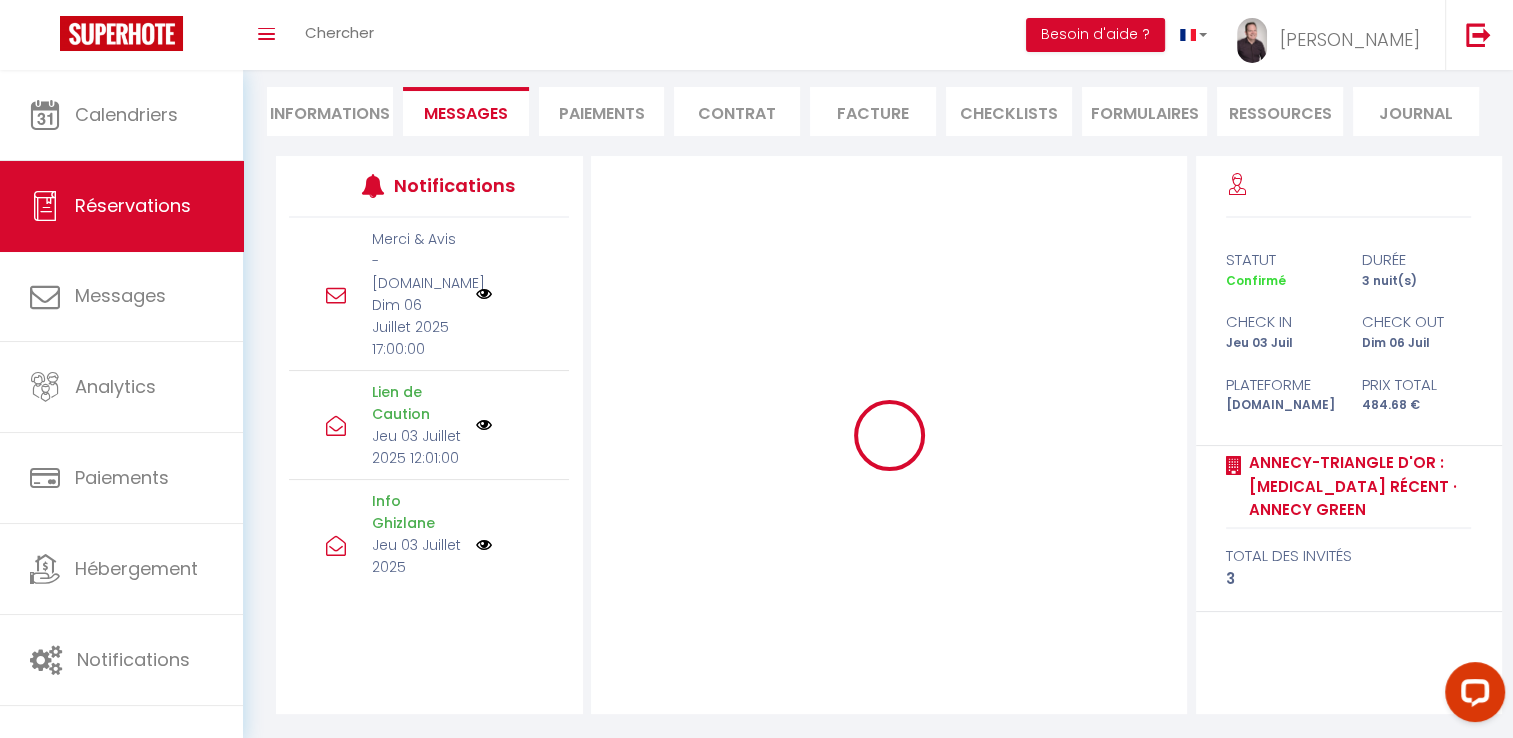 type 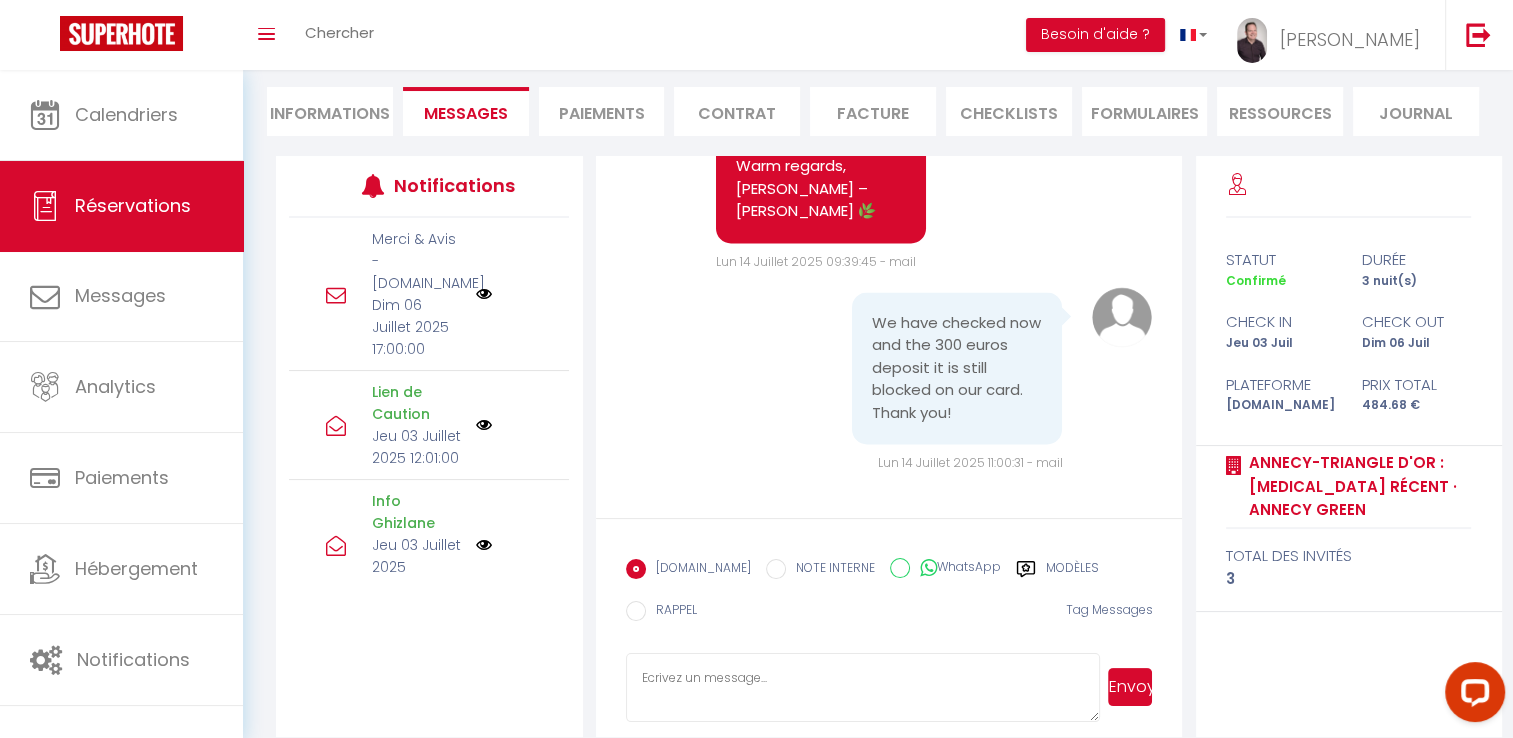 scroll, scrollTop: 0, scrollLeft: 0, axis: both 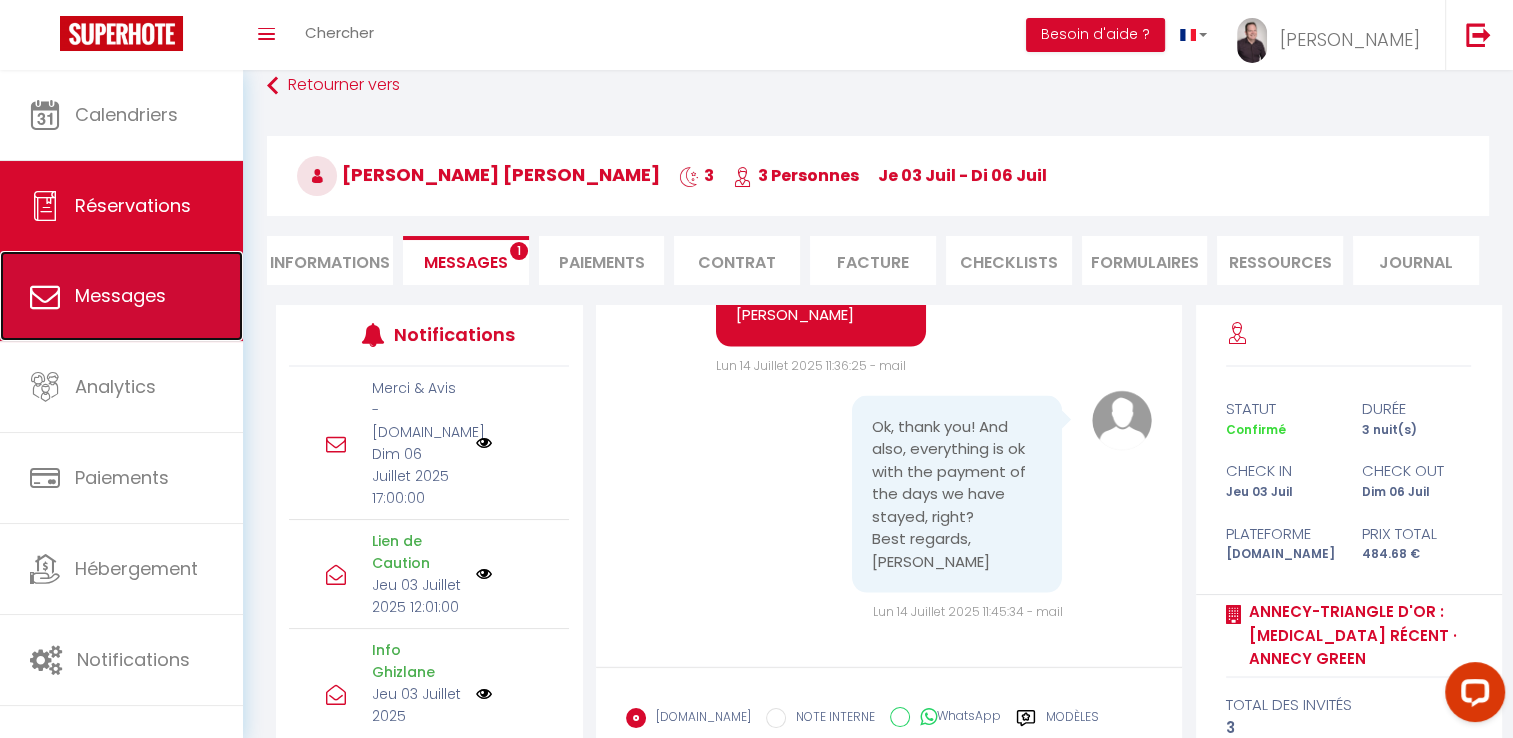 click on "Messages" at bounding box center [120, 295] 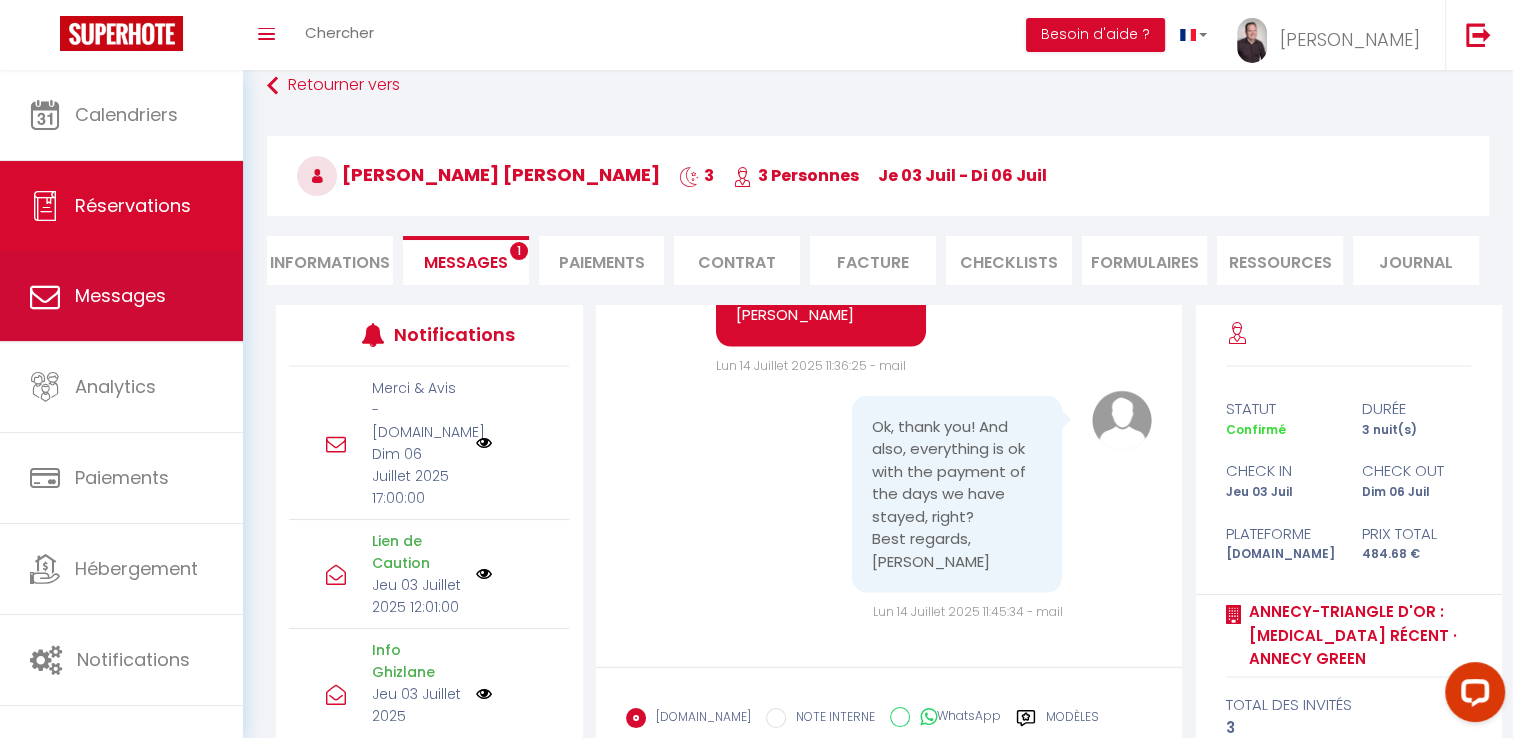 select on "message" 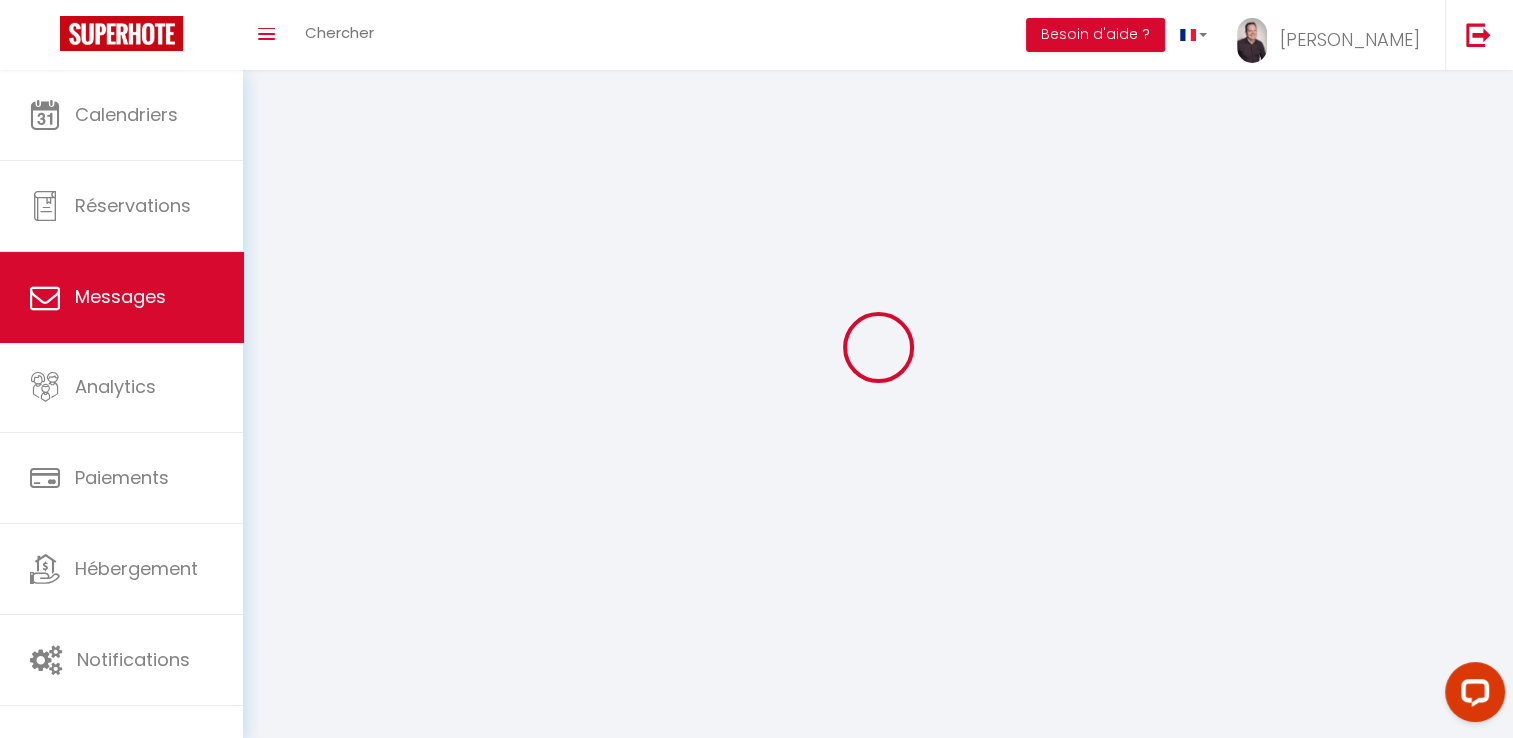 scroll, scrollTop: 0, scrollLeft: 0, axis: both 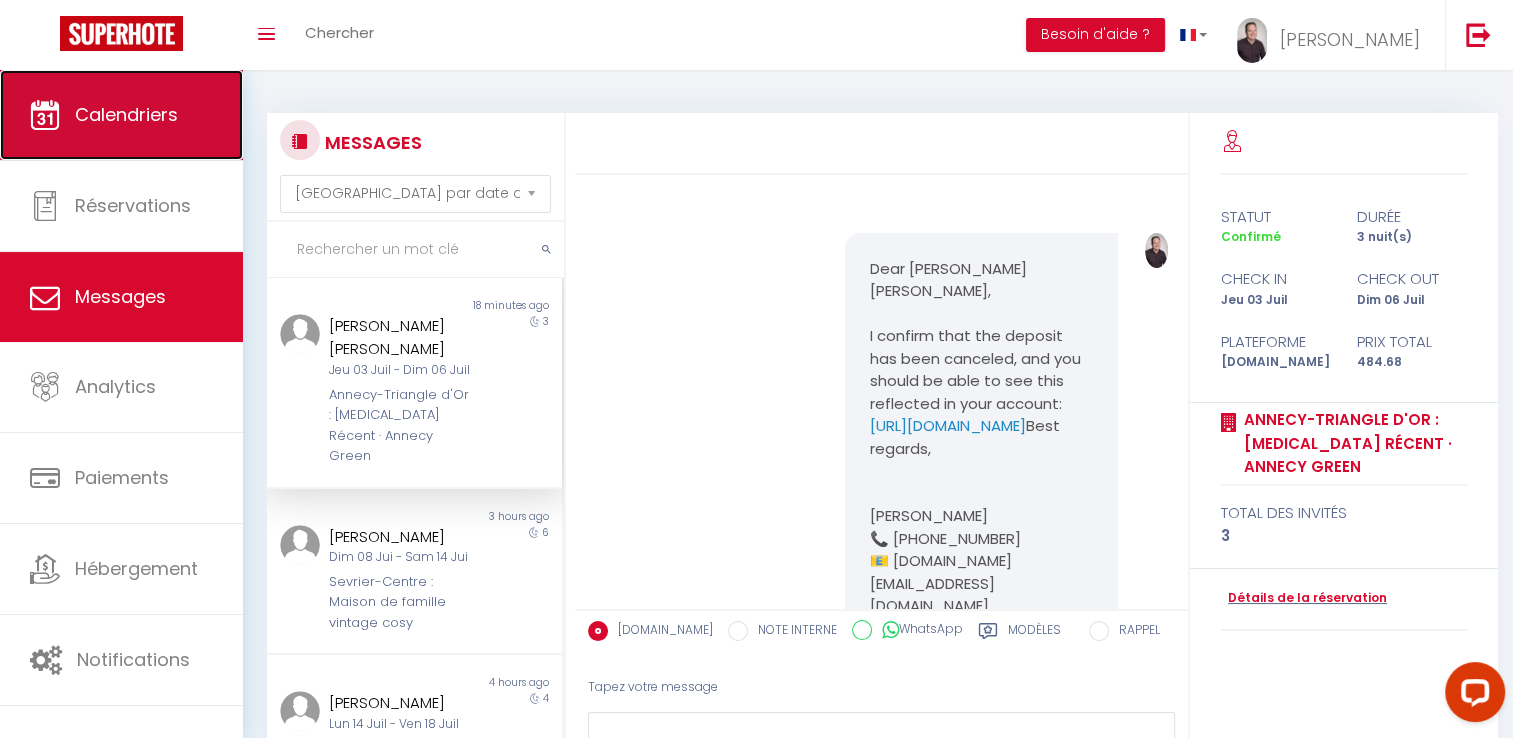 click on "Calendriers" at bounding box center [121, 115] 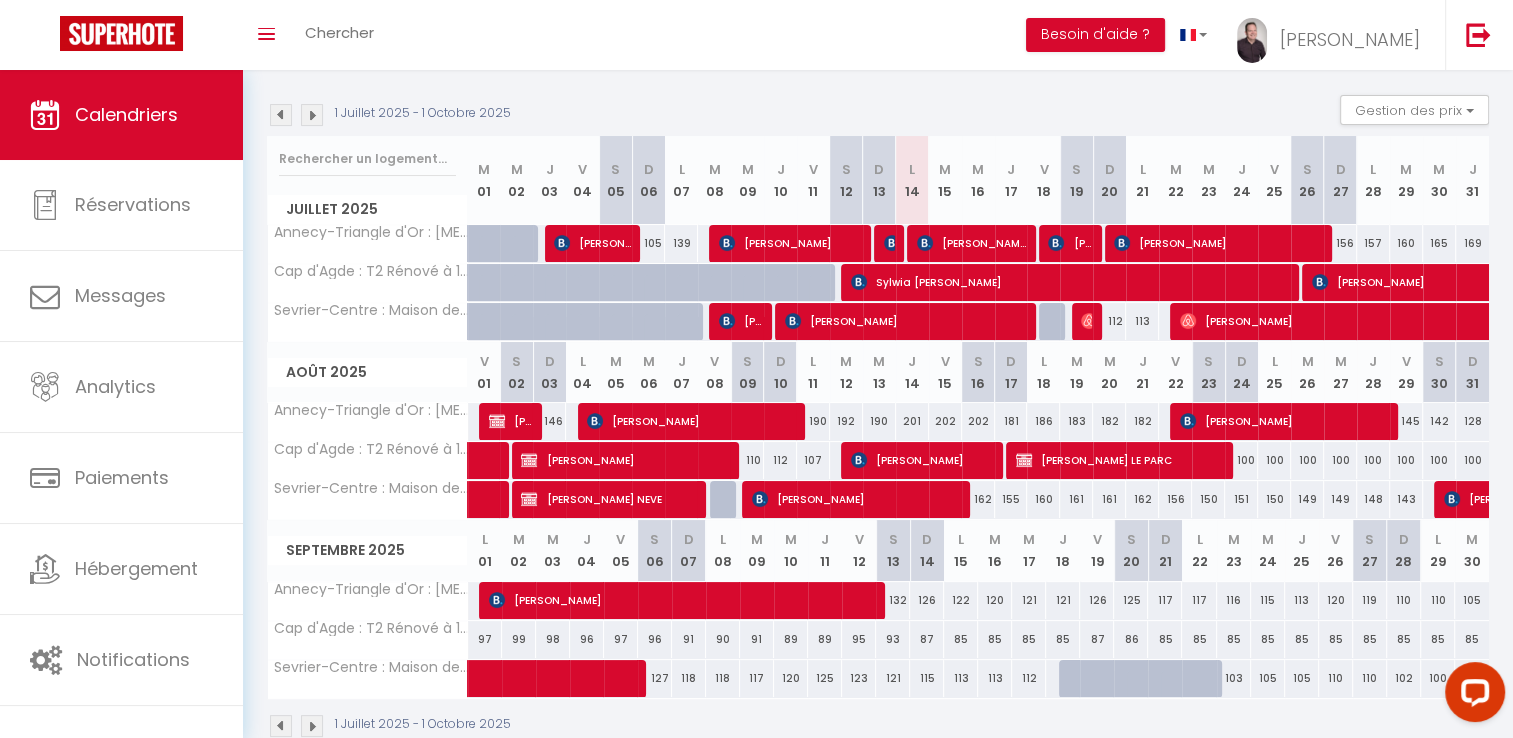scroll, scrollTop: 0, scrollLeft: 0, axis: both 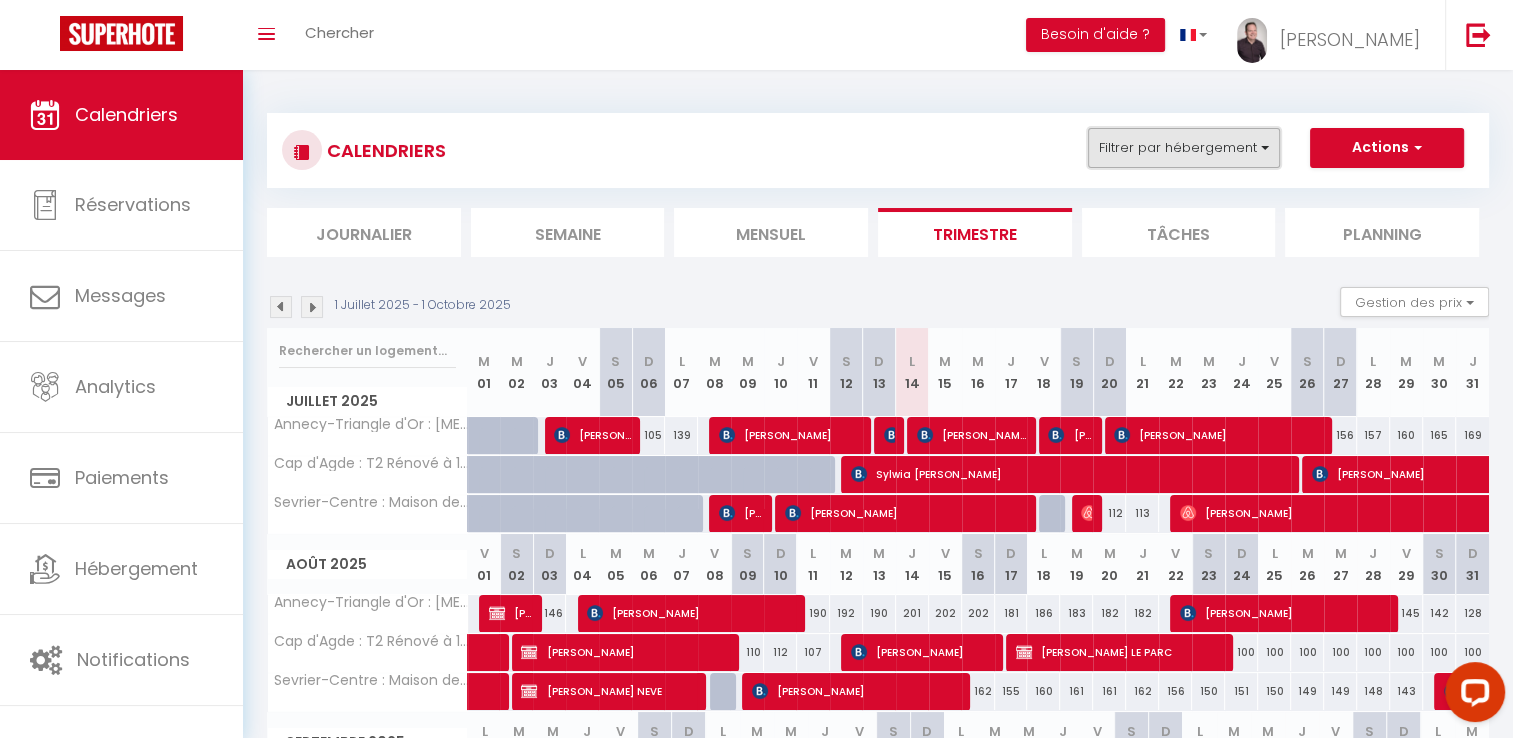 click on "Filtrer par hébergement" at bounding box center (1184, 148) 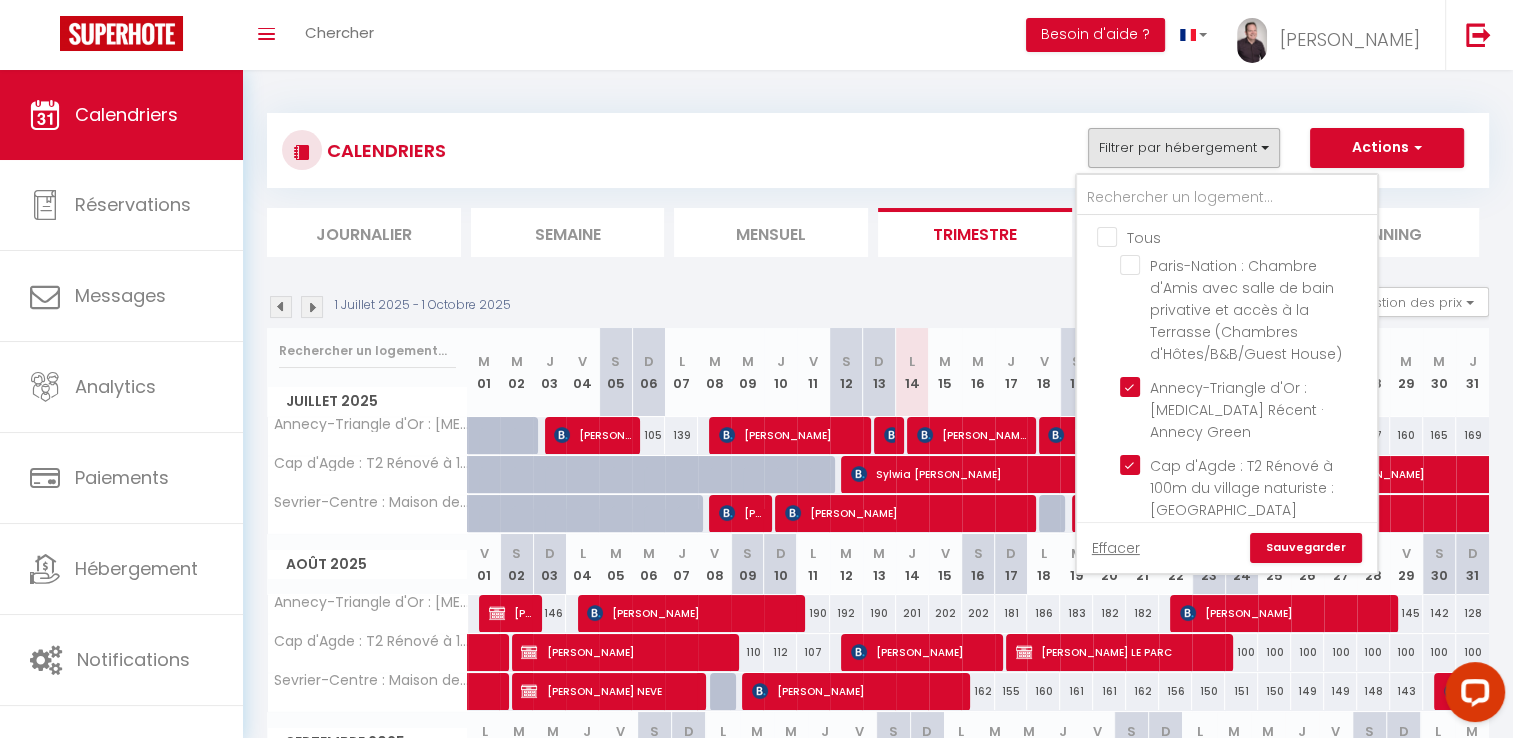 click on "Tous" at bounding box center (1247, 236) 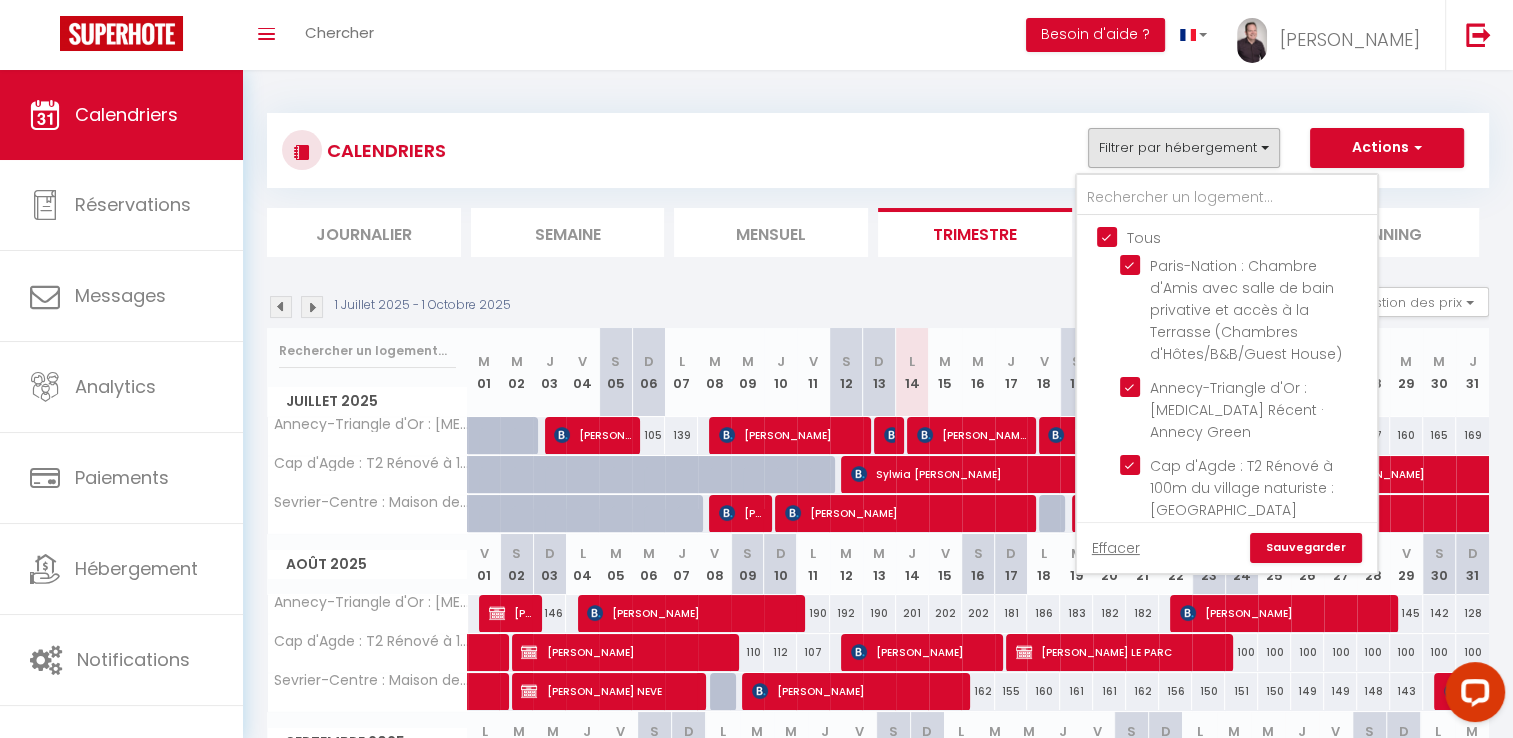 checkbox on "true" 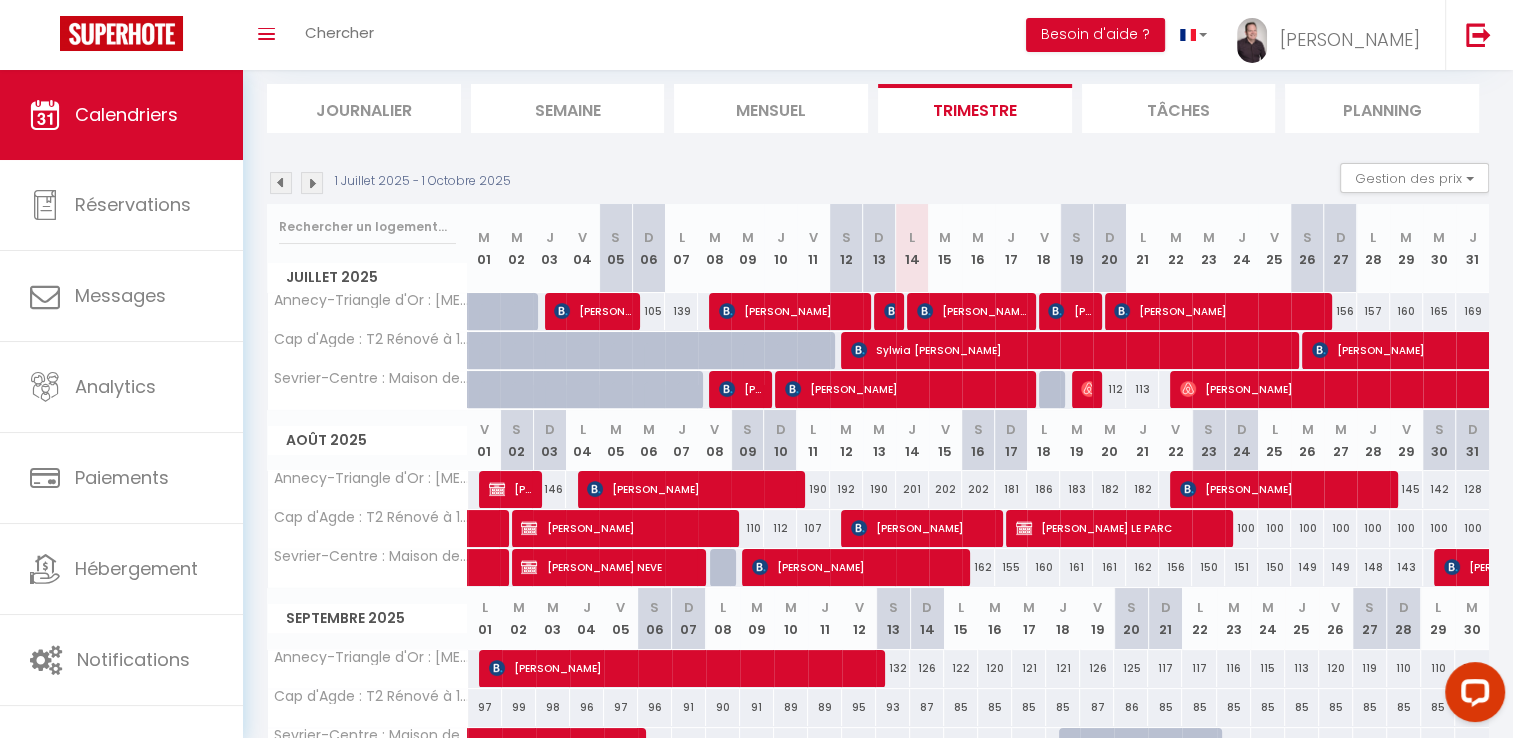scroll, scrollTop: 0, scrollLeft: 0, axis: both 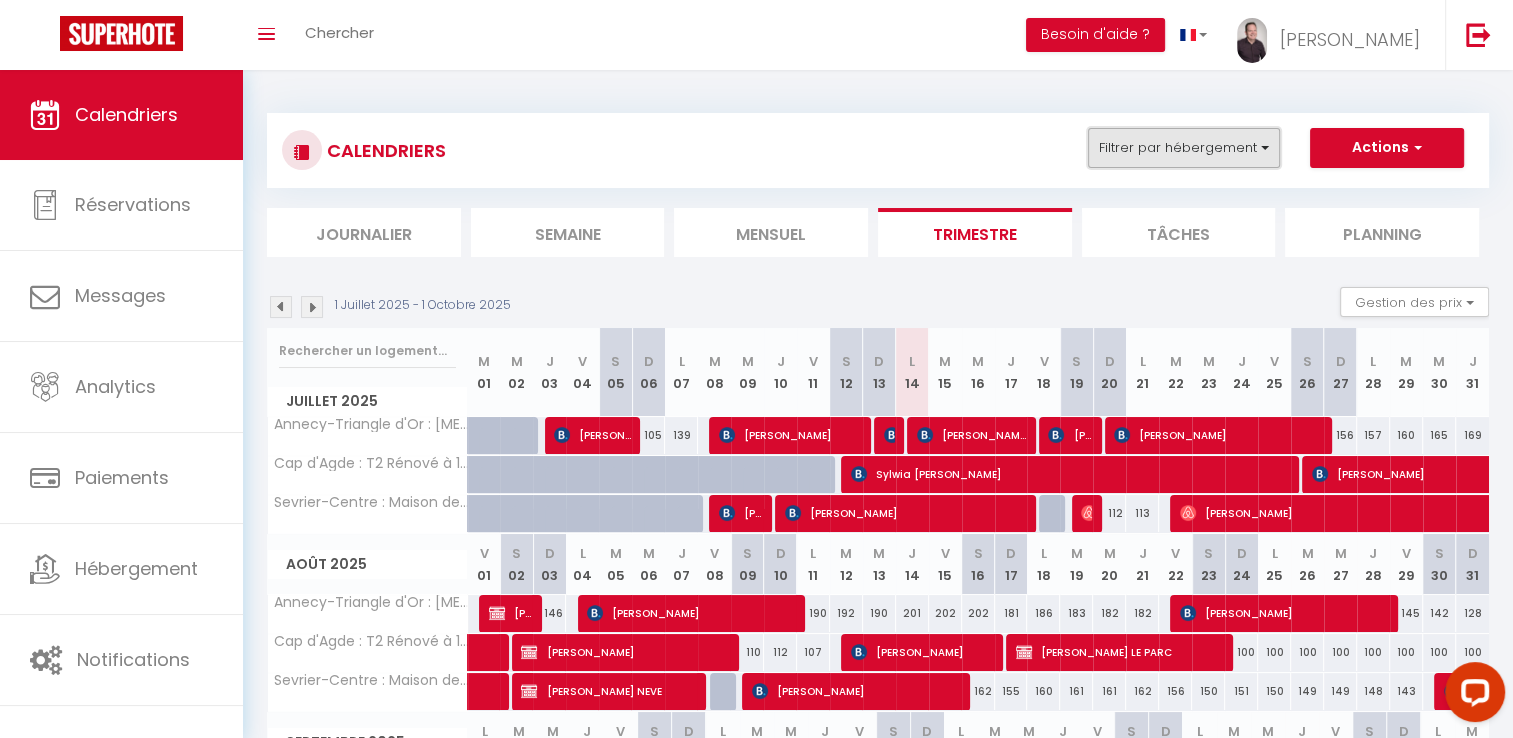 click on "Filtrer par hébergement" at bounding box center (1184, 148) 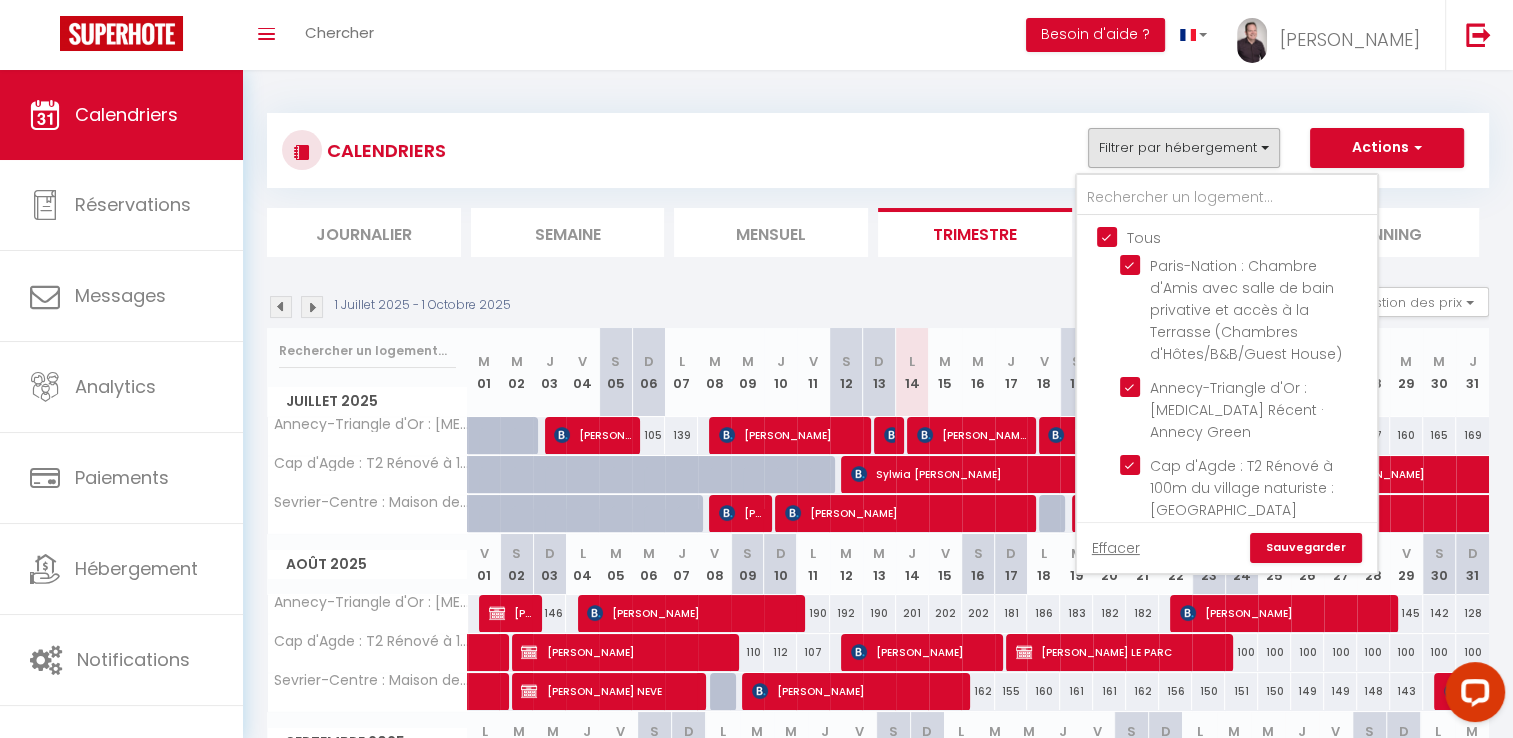 click on "Sauvegarder" at bounding box center (1306, 548) 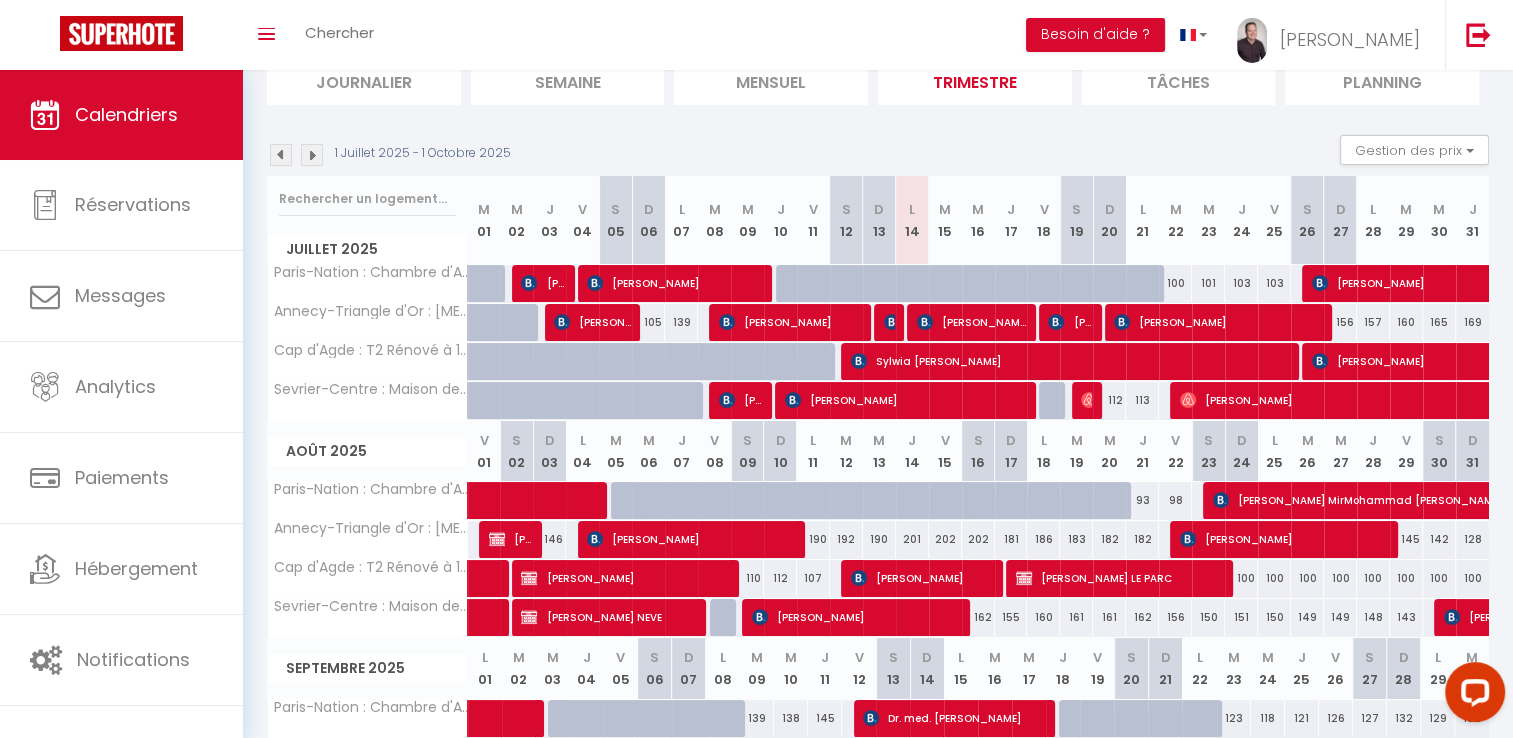 scroll, scrollTop: 142, scrollLeft: 0, axis: vertical 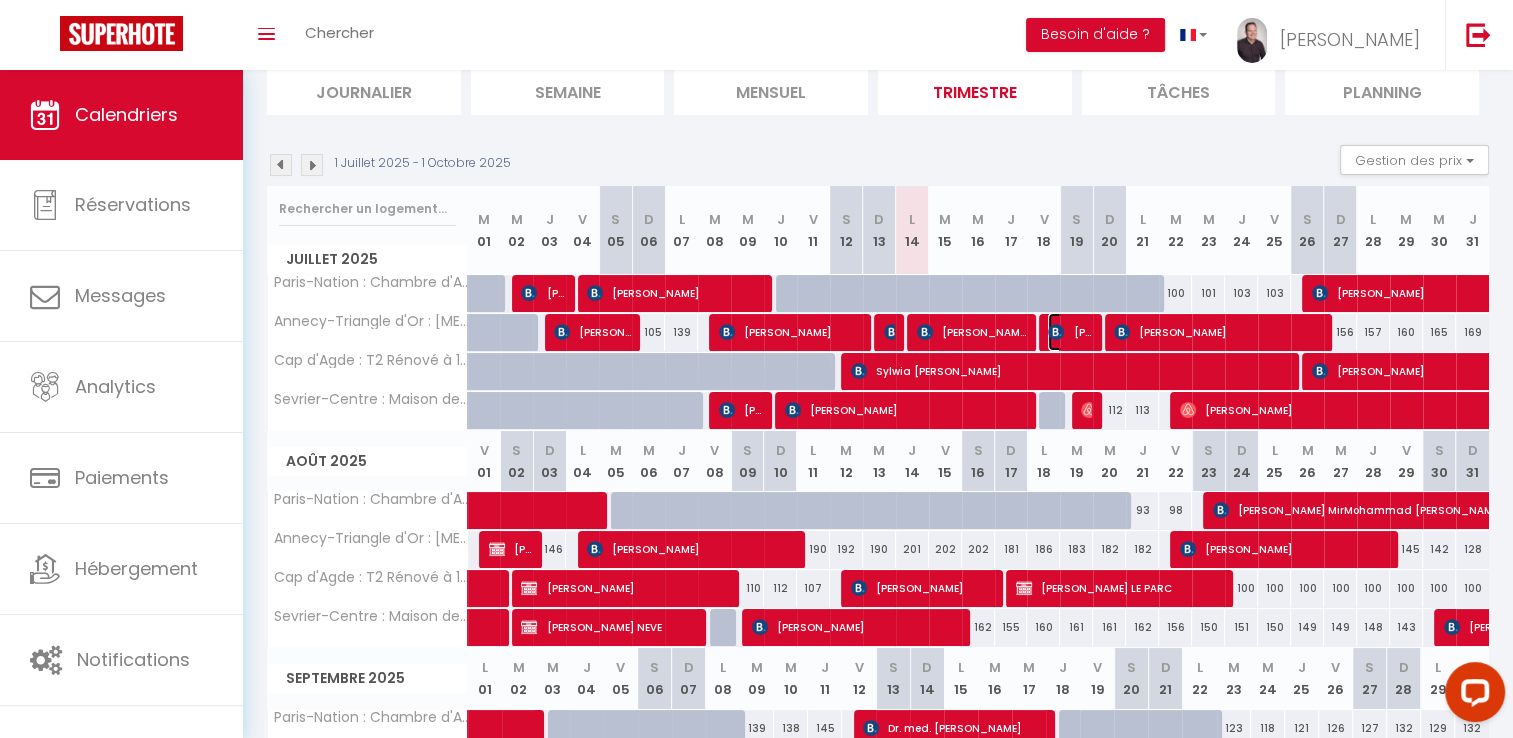 click on "[PERSON_NAME]" at bounding box center [1070, 332] 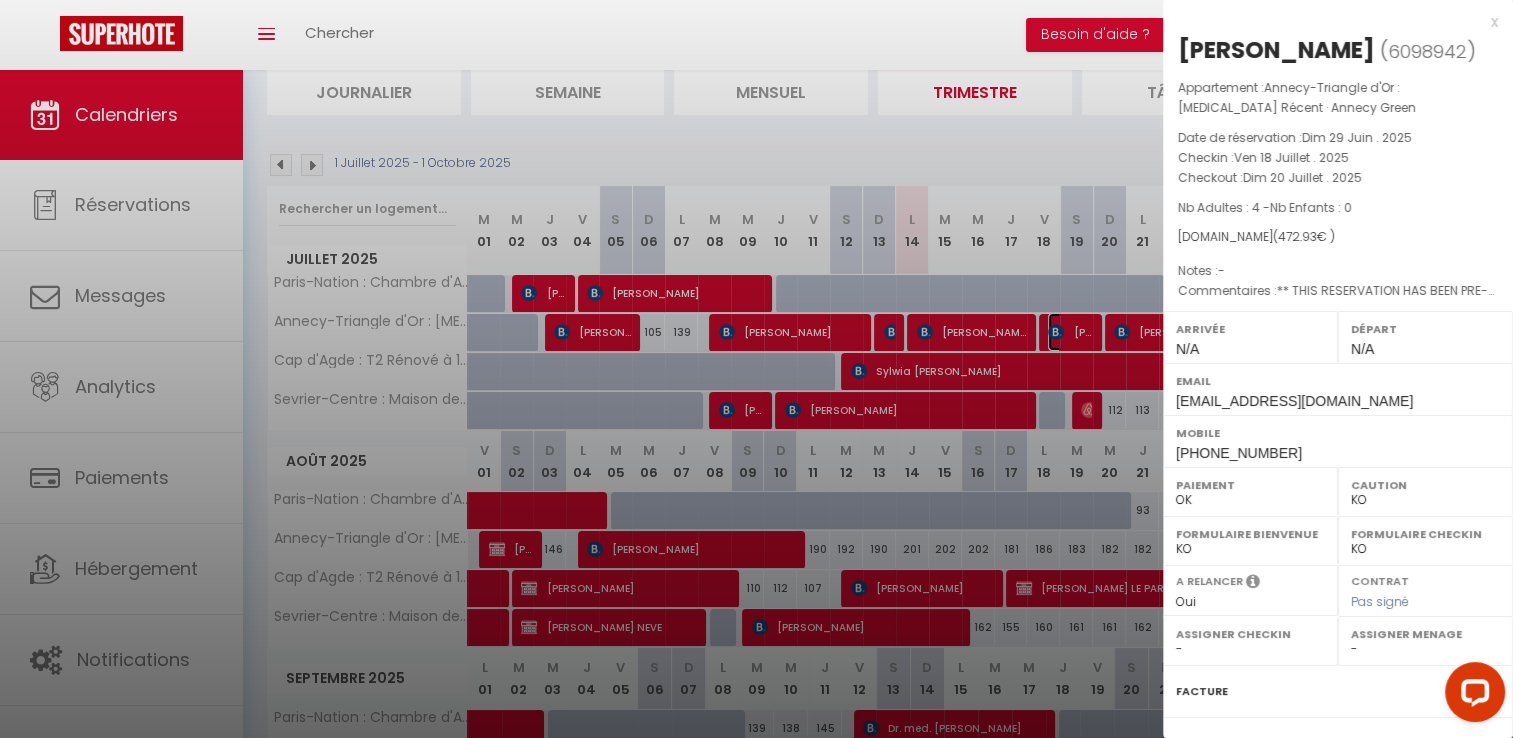 scroll, scrollTop: 242, scrollLeft: 0, axis: vertical 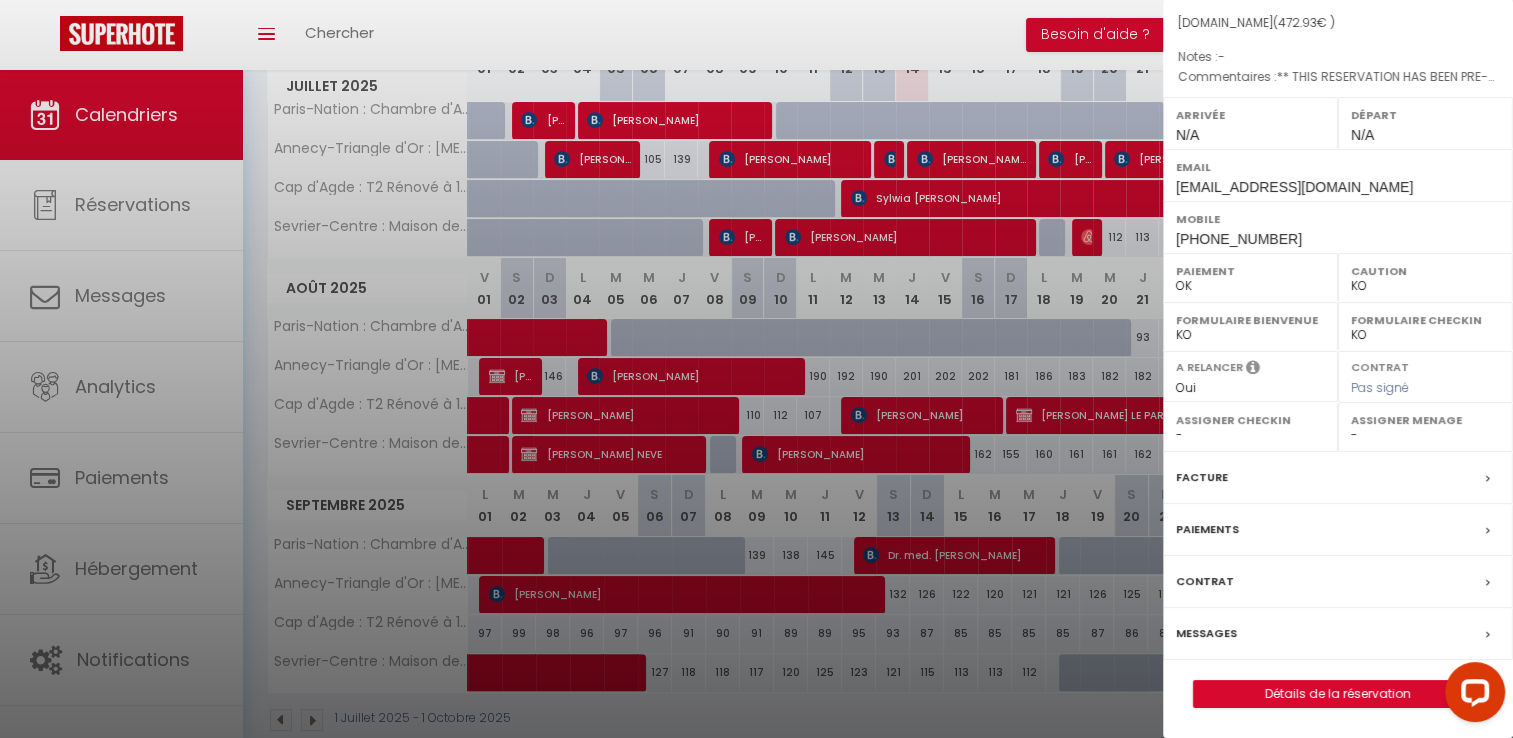 click on "Messages" at bounding box center [1206, 633] 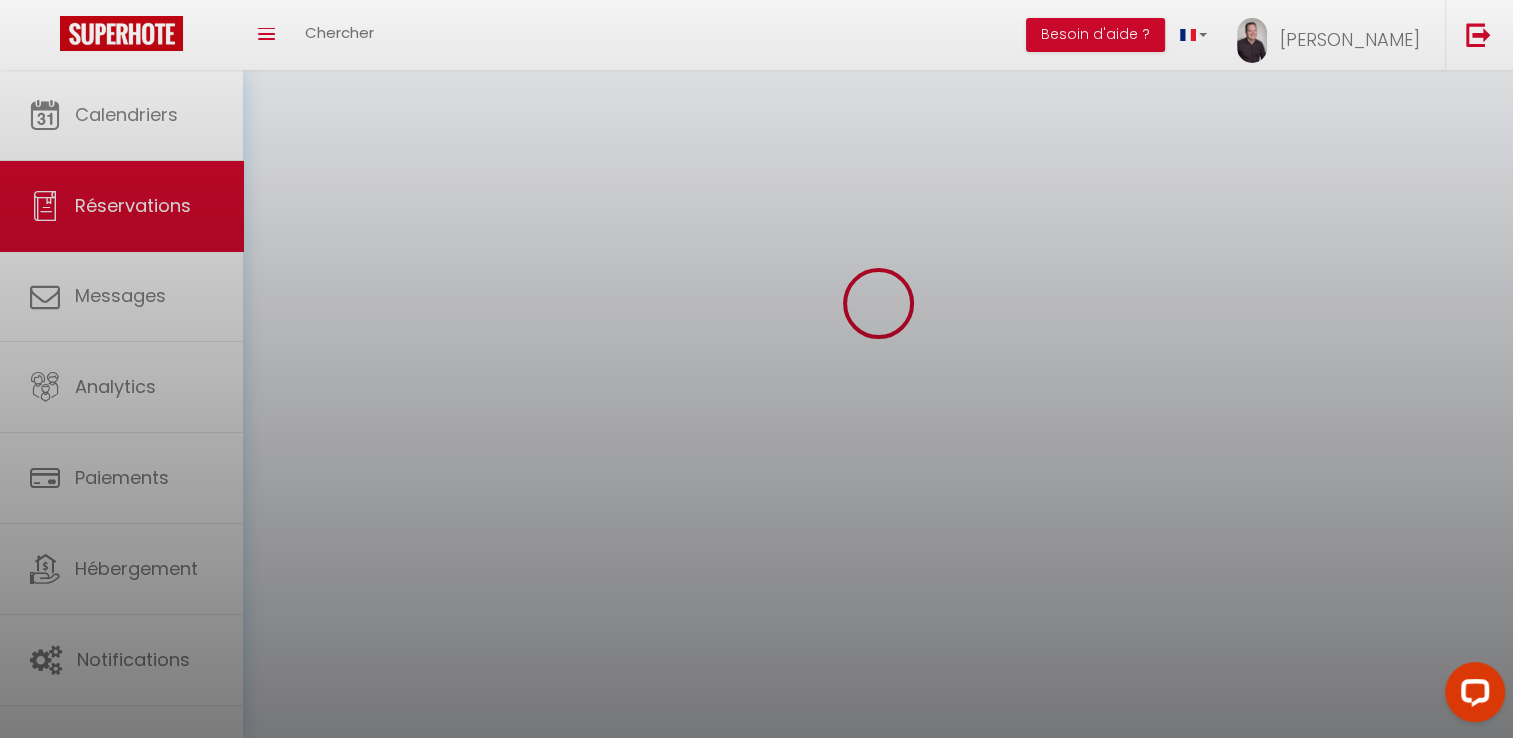 scroll, scrollTop: 0, scrollLeft: 0, axis: both 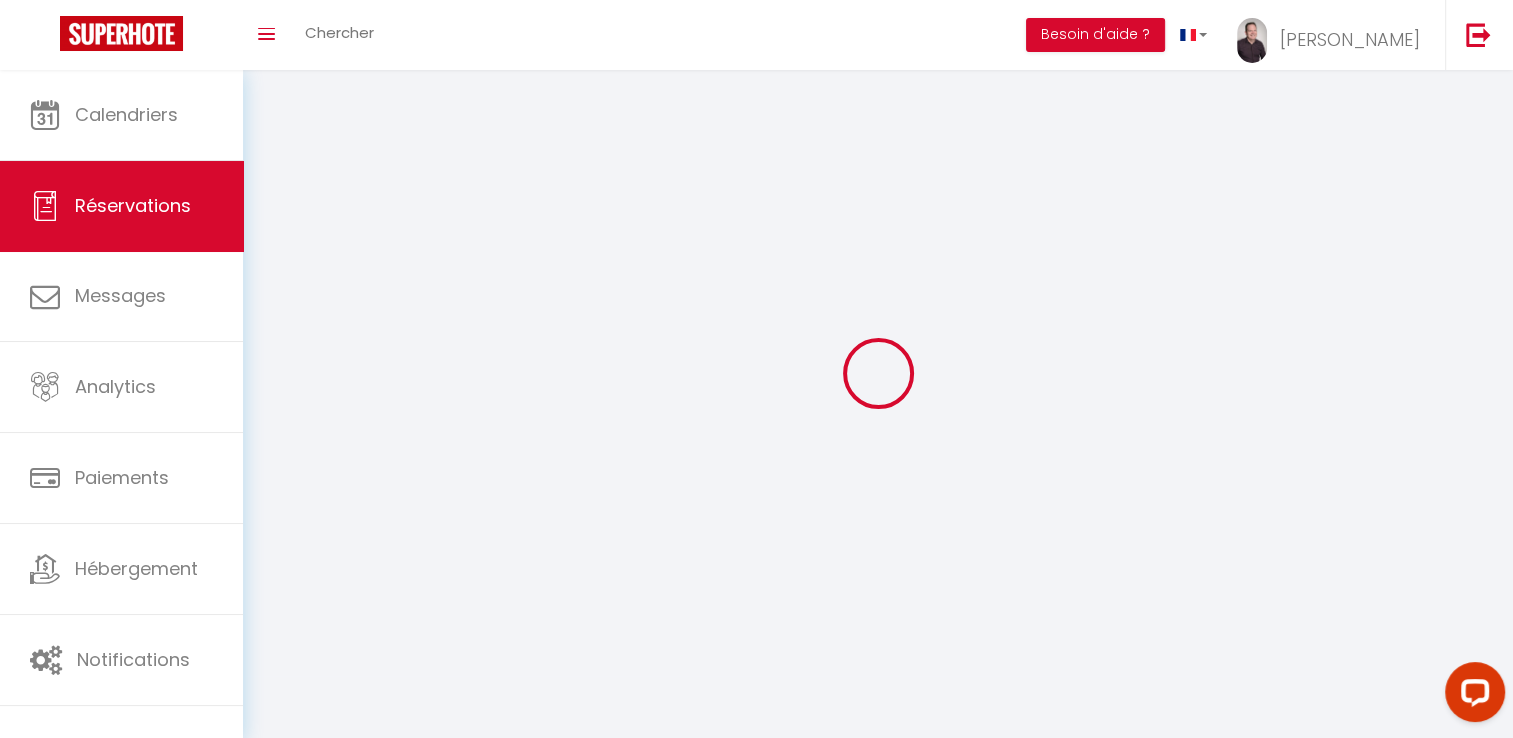 select 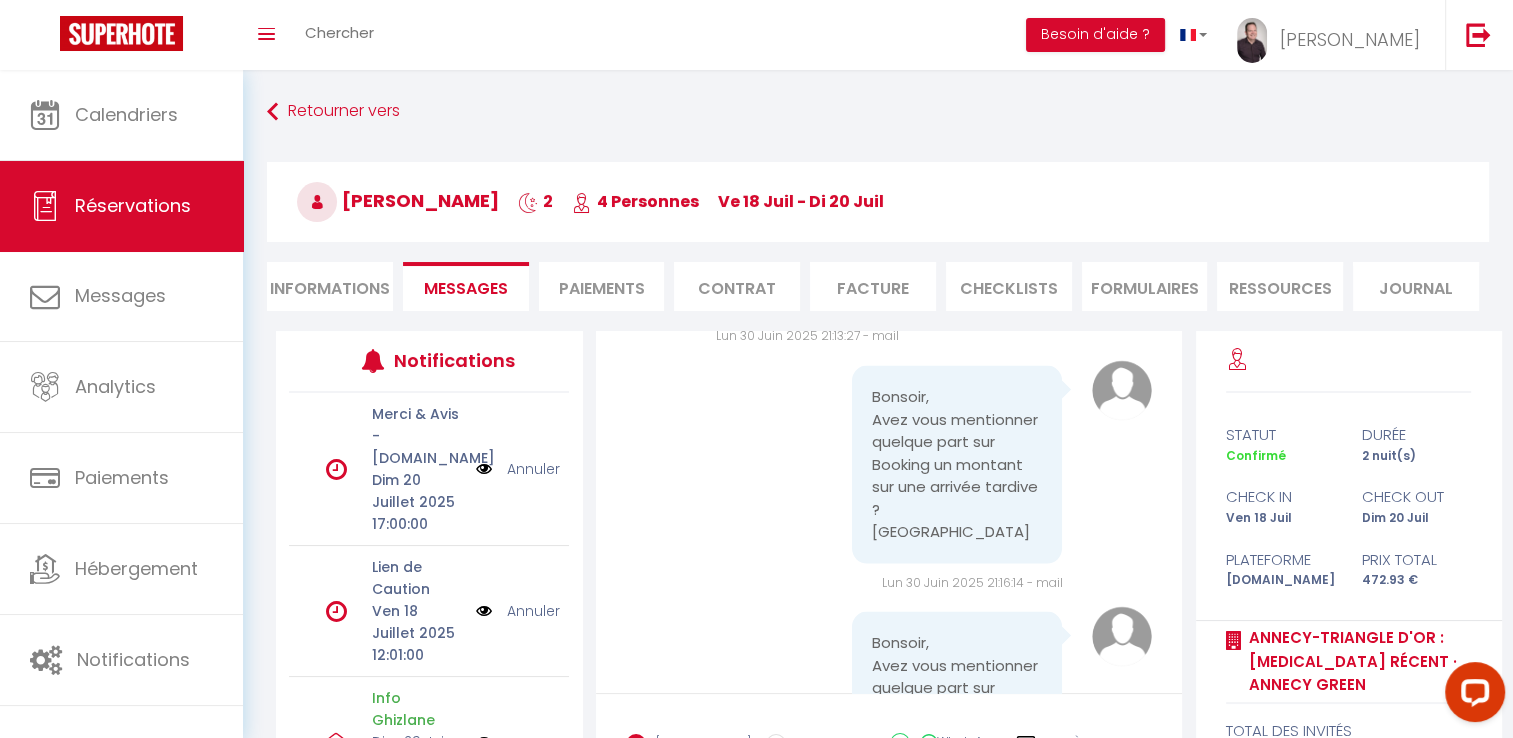 scroll, scrollTop: 4128, scrollLeft: 0, axis: vertical 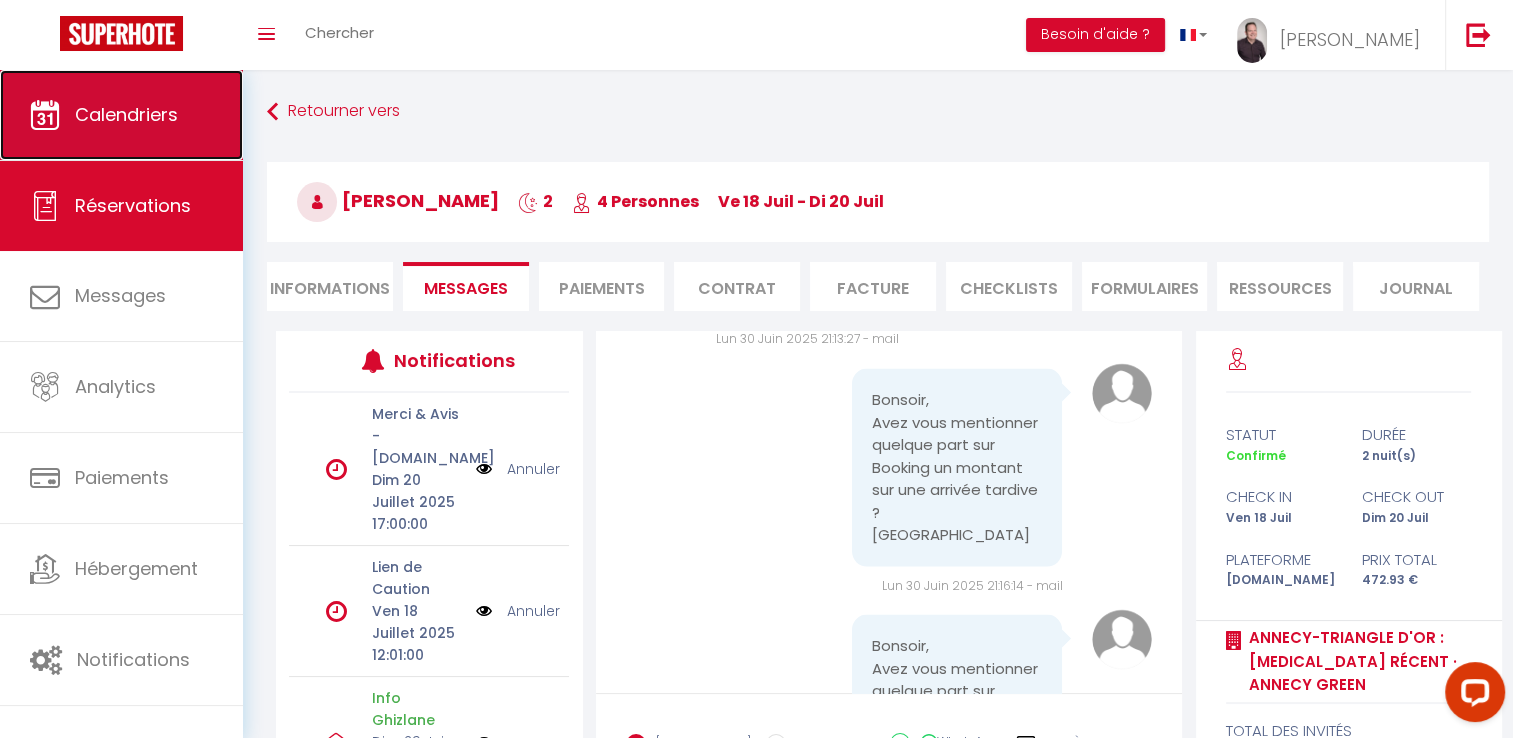 click on "Calendriers" at bounding box center (121, 115) 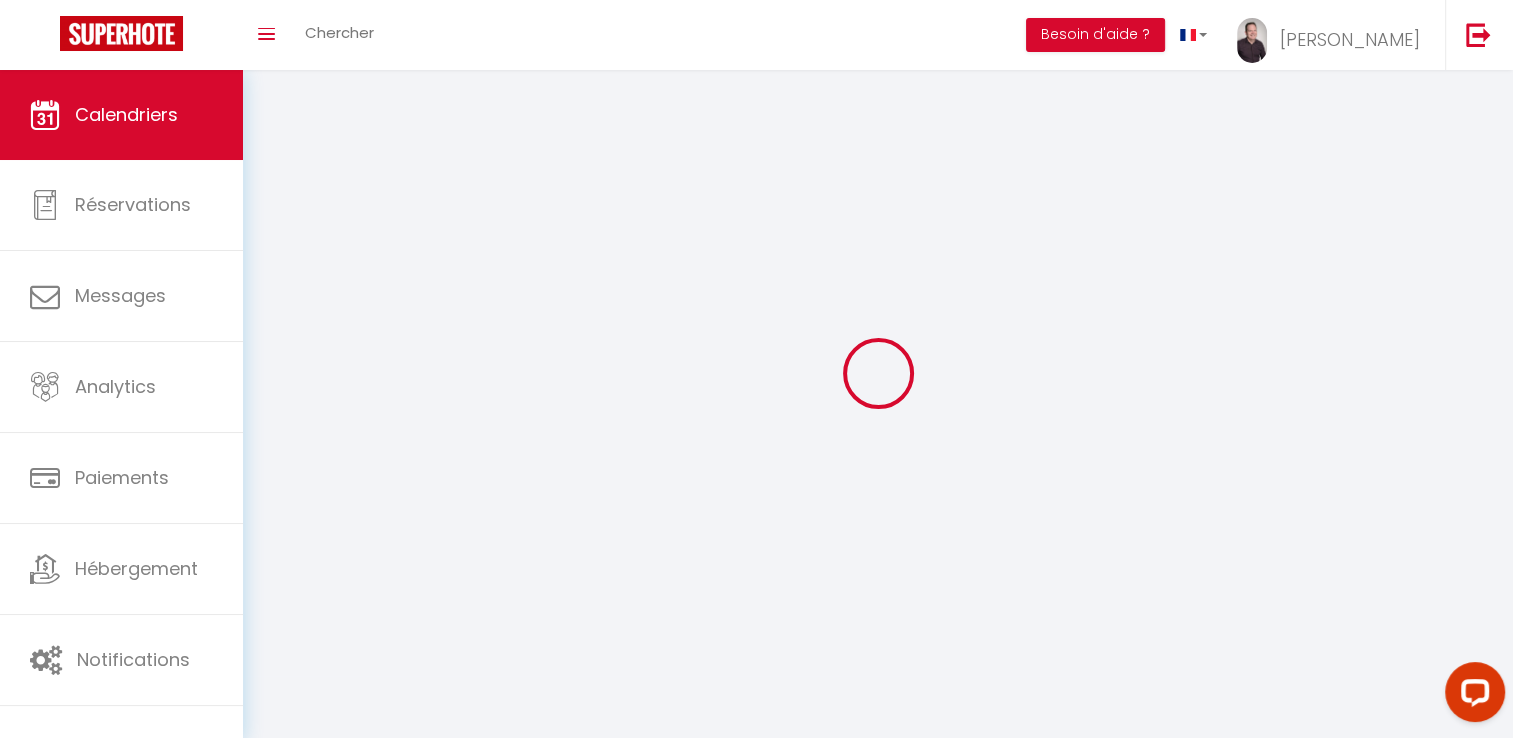 select 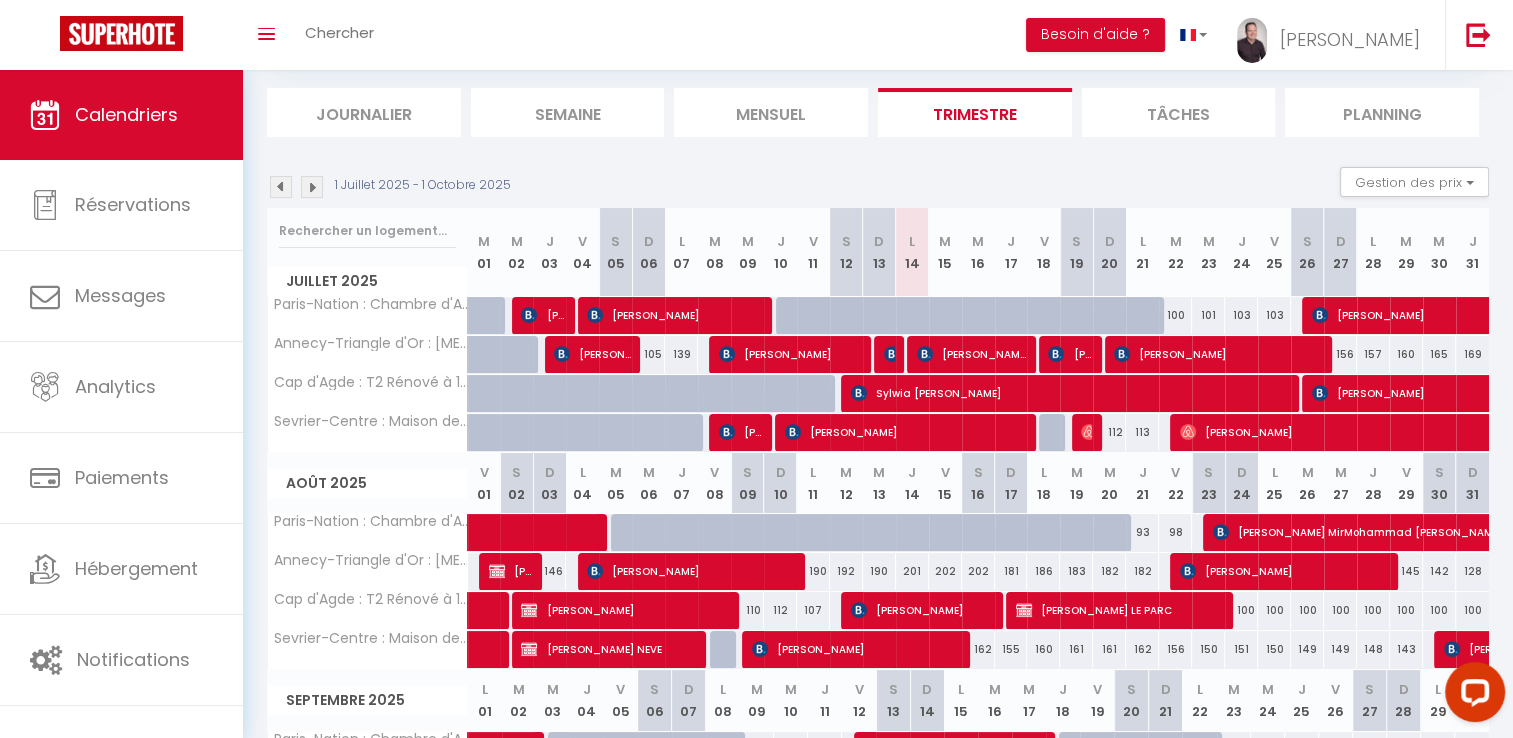 scroll, scrollTop: 136, scrollLeft: 0, axis: vertical 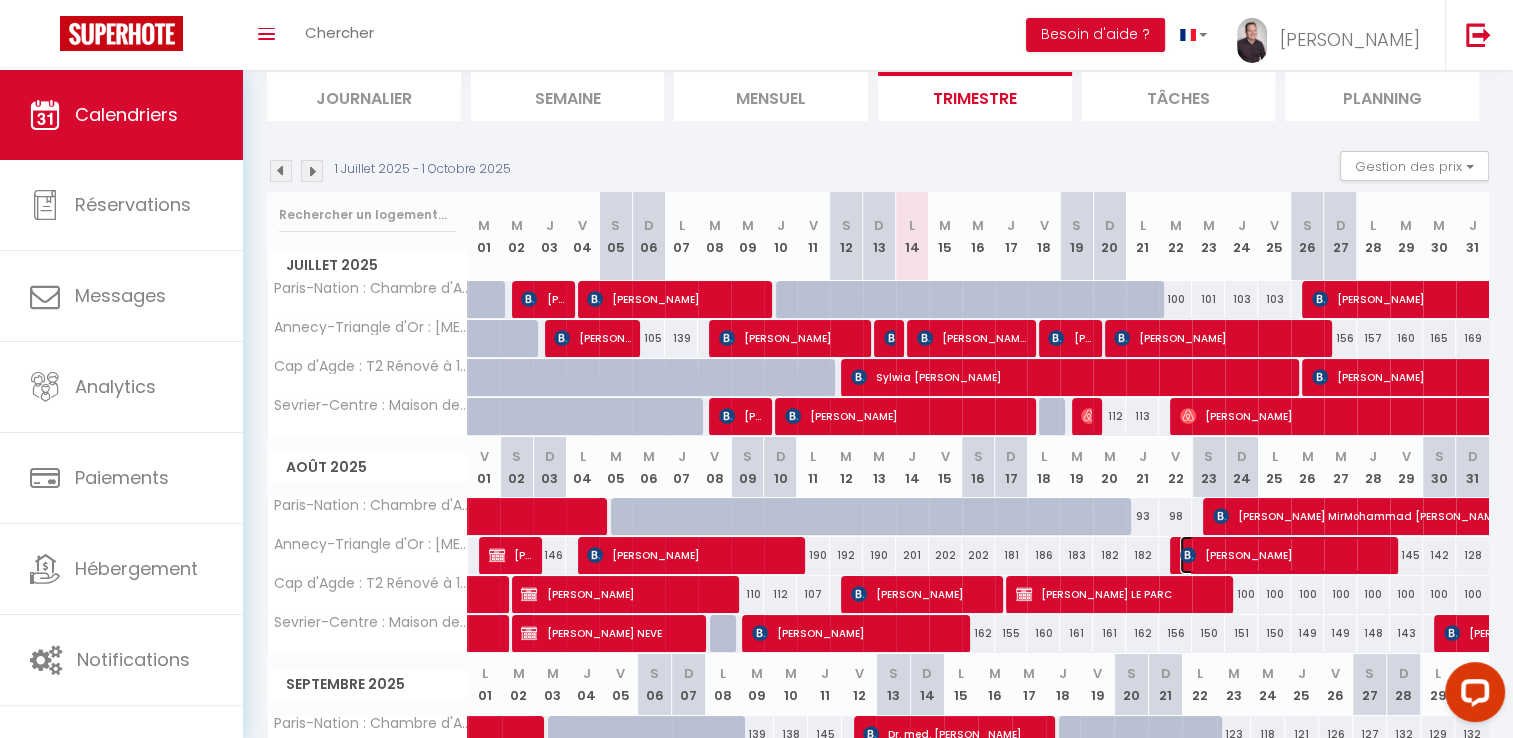 click on "[PERSON_NAME]" at bounding box center (1284, 555) 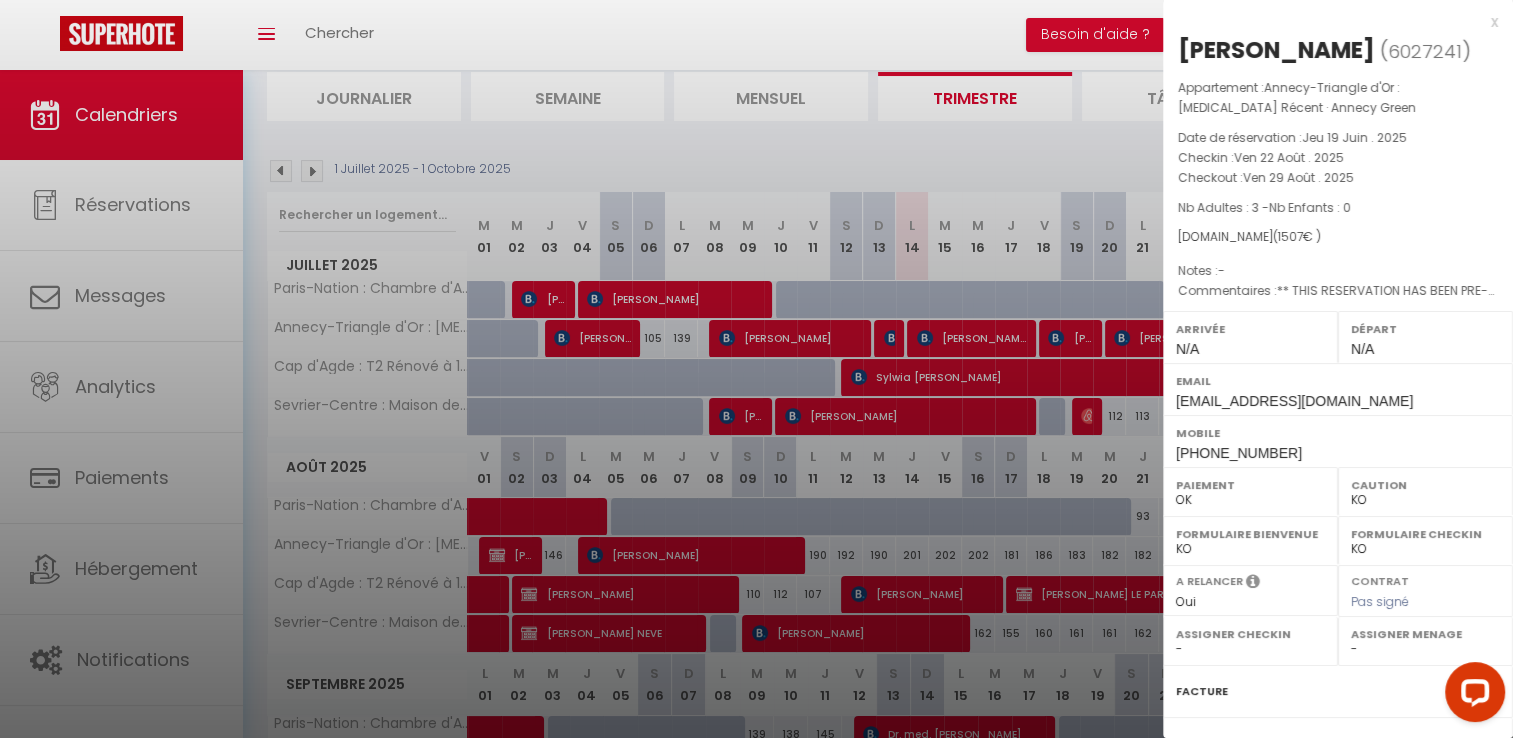 scroll, scrollTop: 210, scrollLeft: 0, axis: vertical 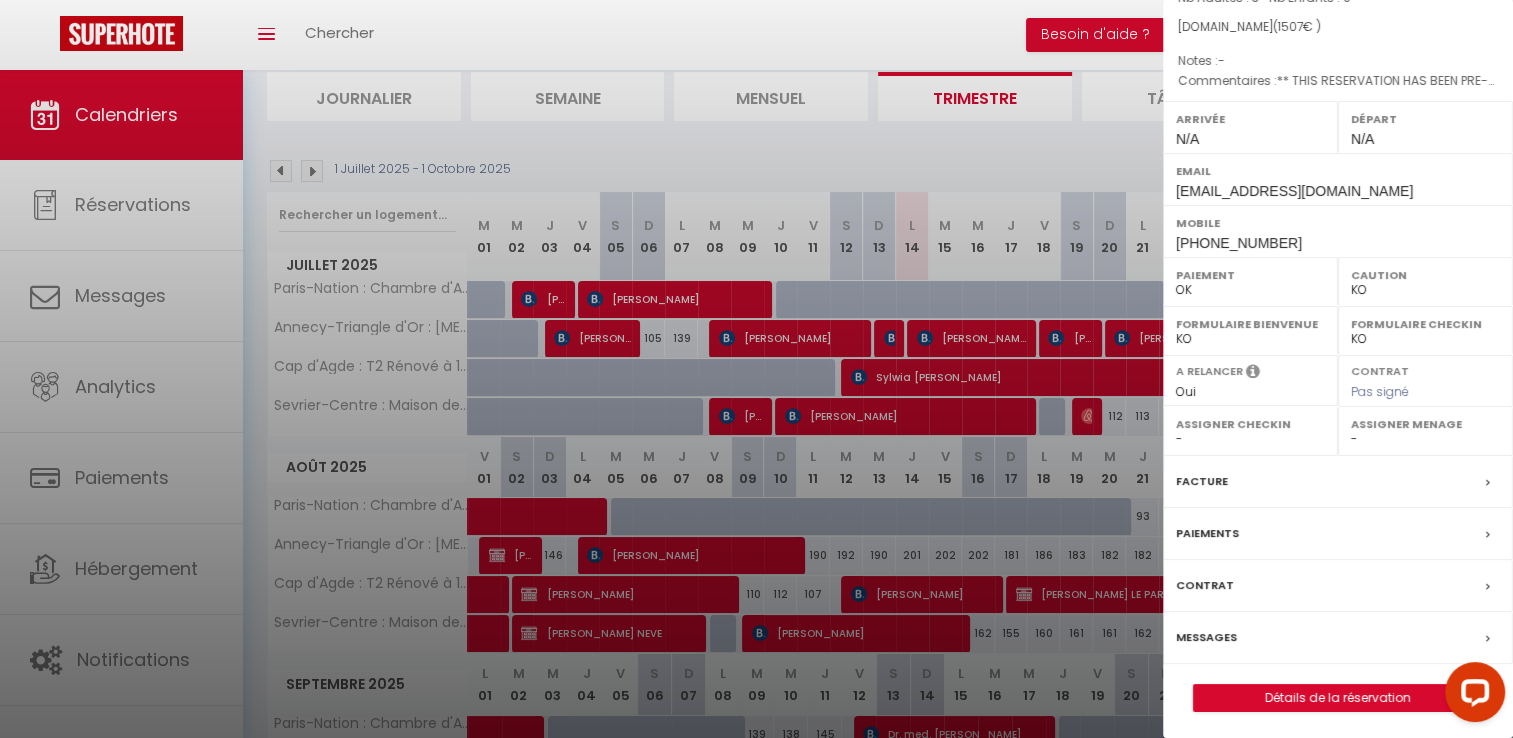 click on "Messages" at bounding box center (1206, 637) 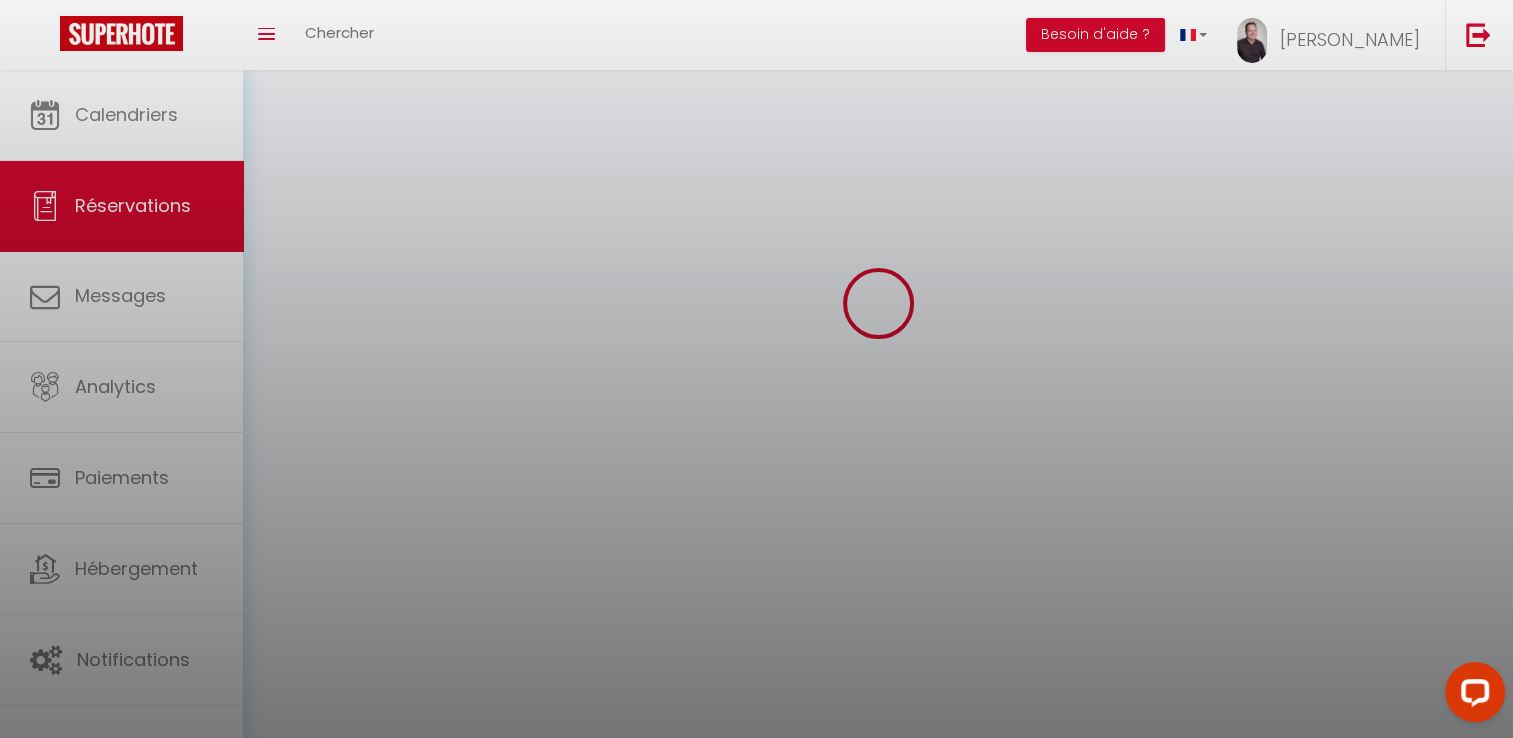 scroll, scrollTop: 0, scrollLeft: 0, axis: both 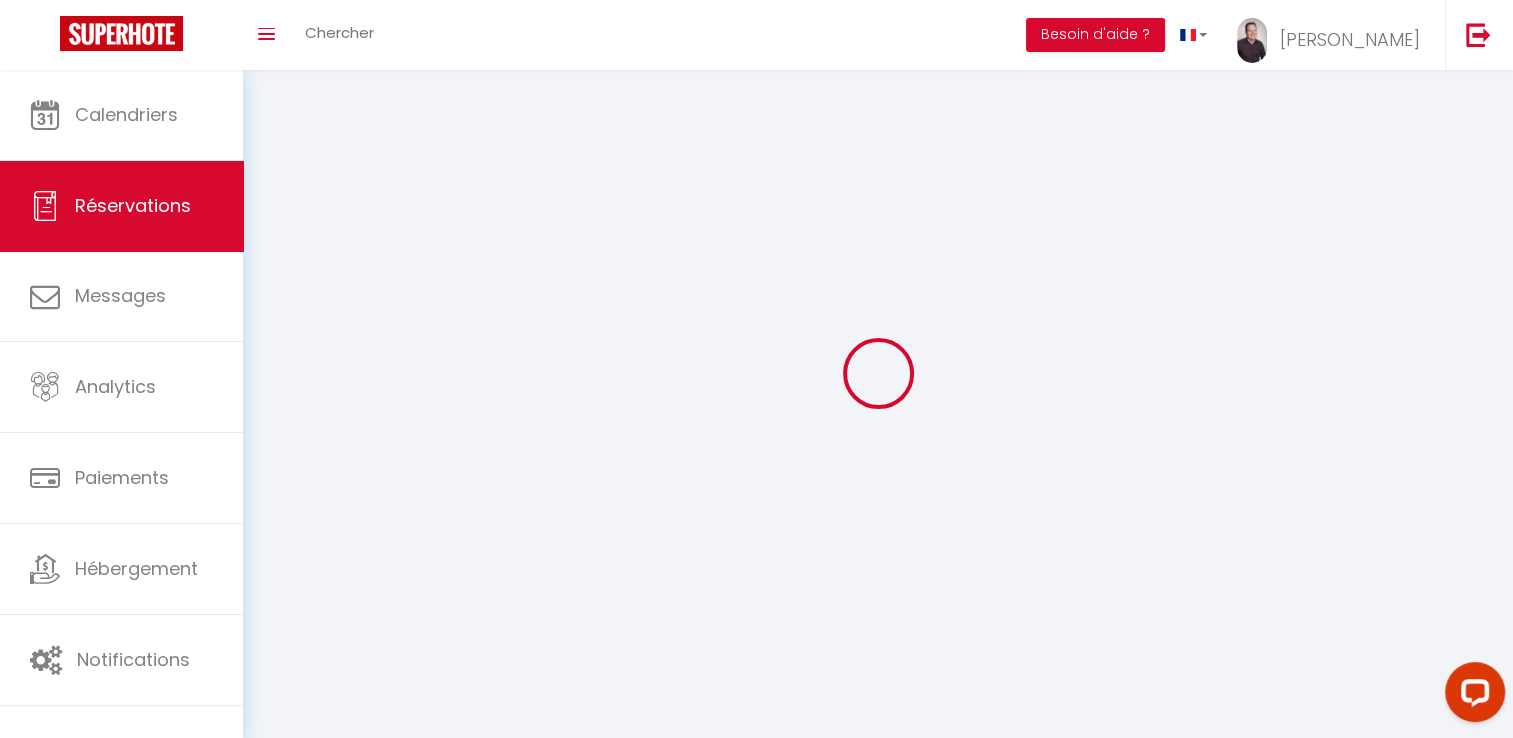 type on "celine" 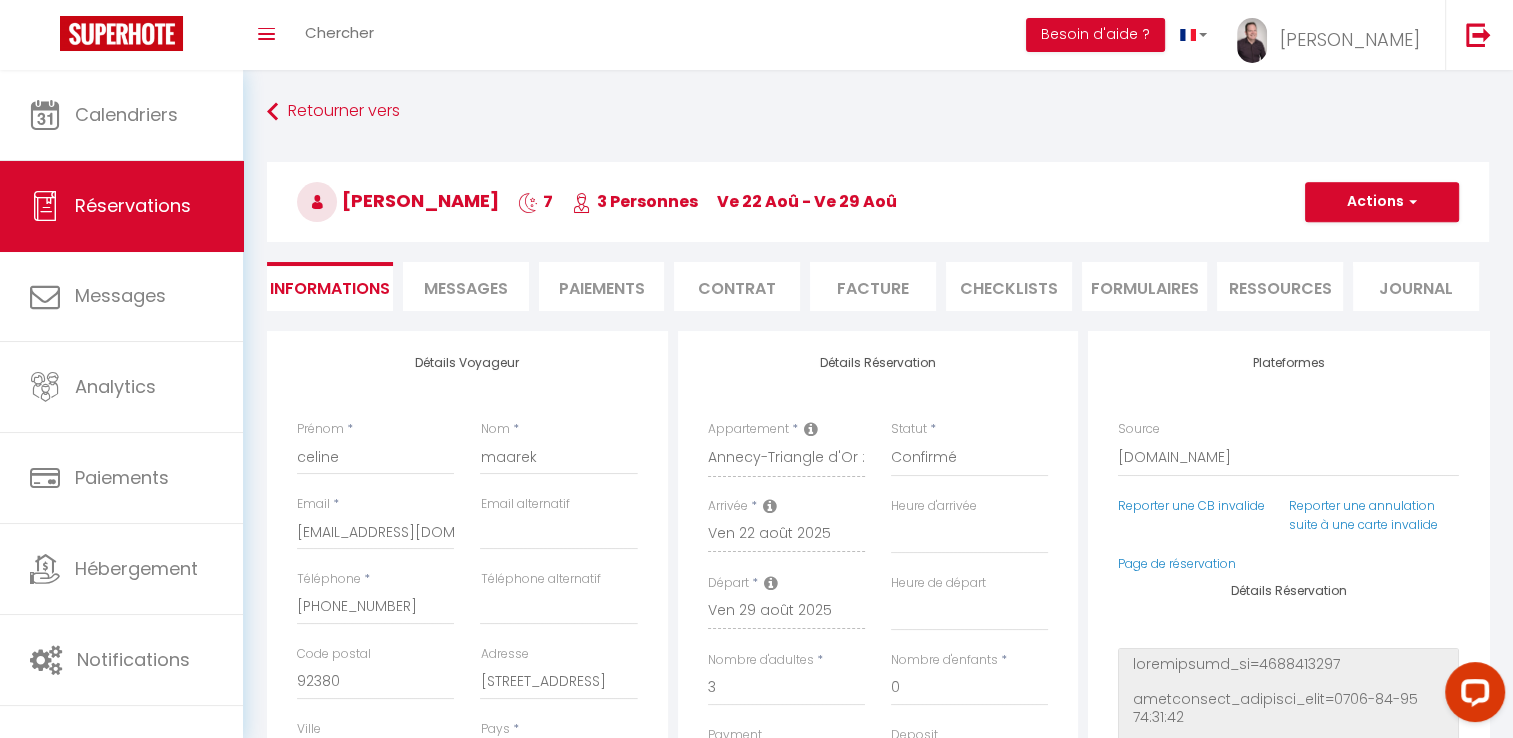 select 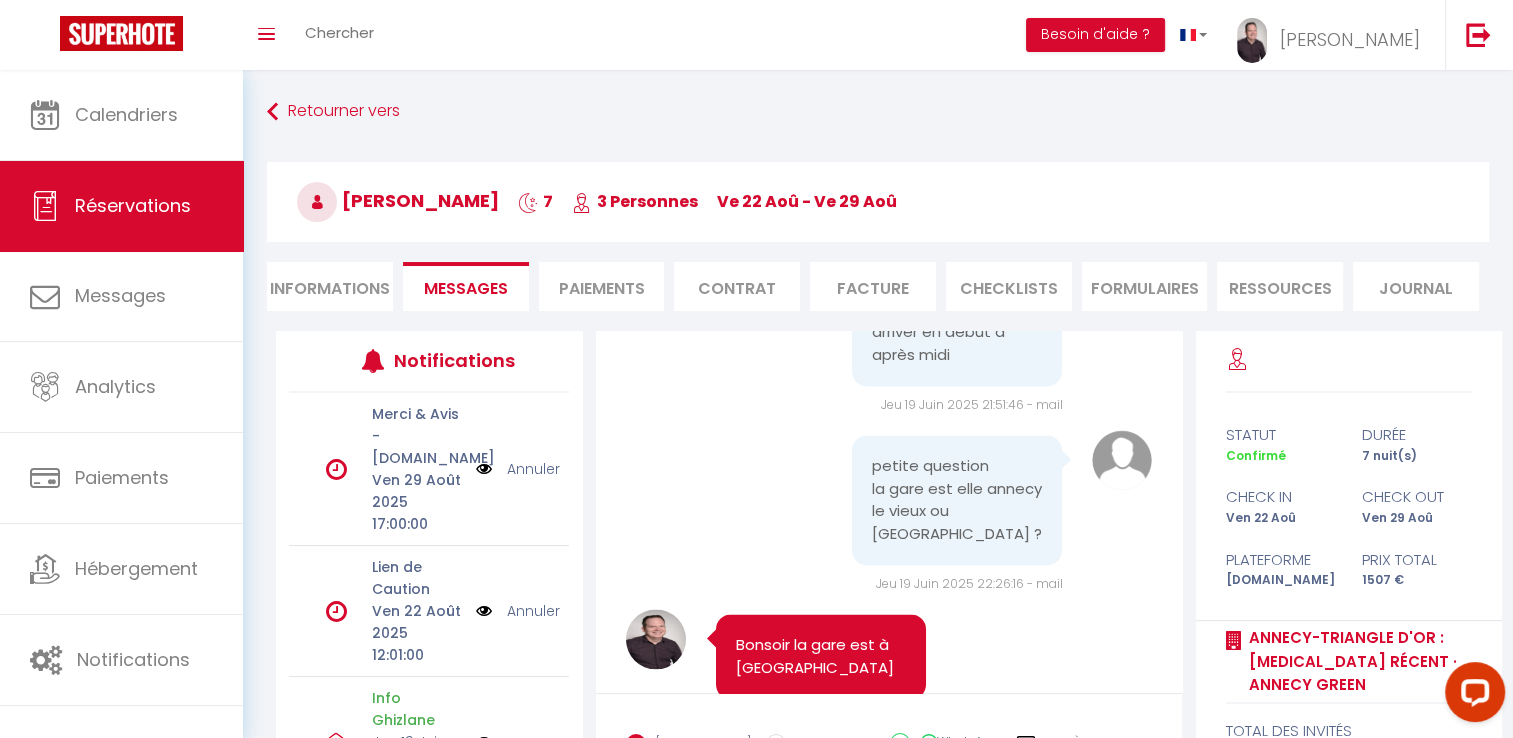 scroll, scrollTop: 2774, scrollLeft: 0, axis: vertical 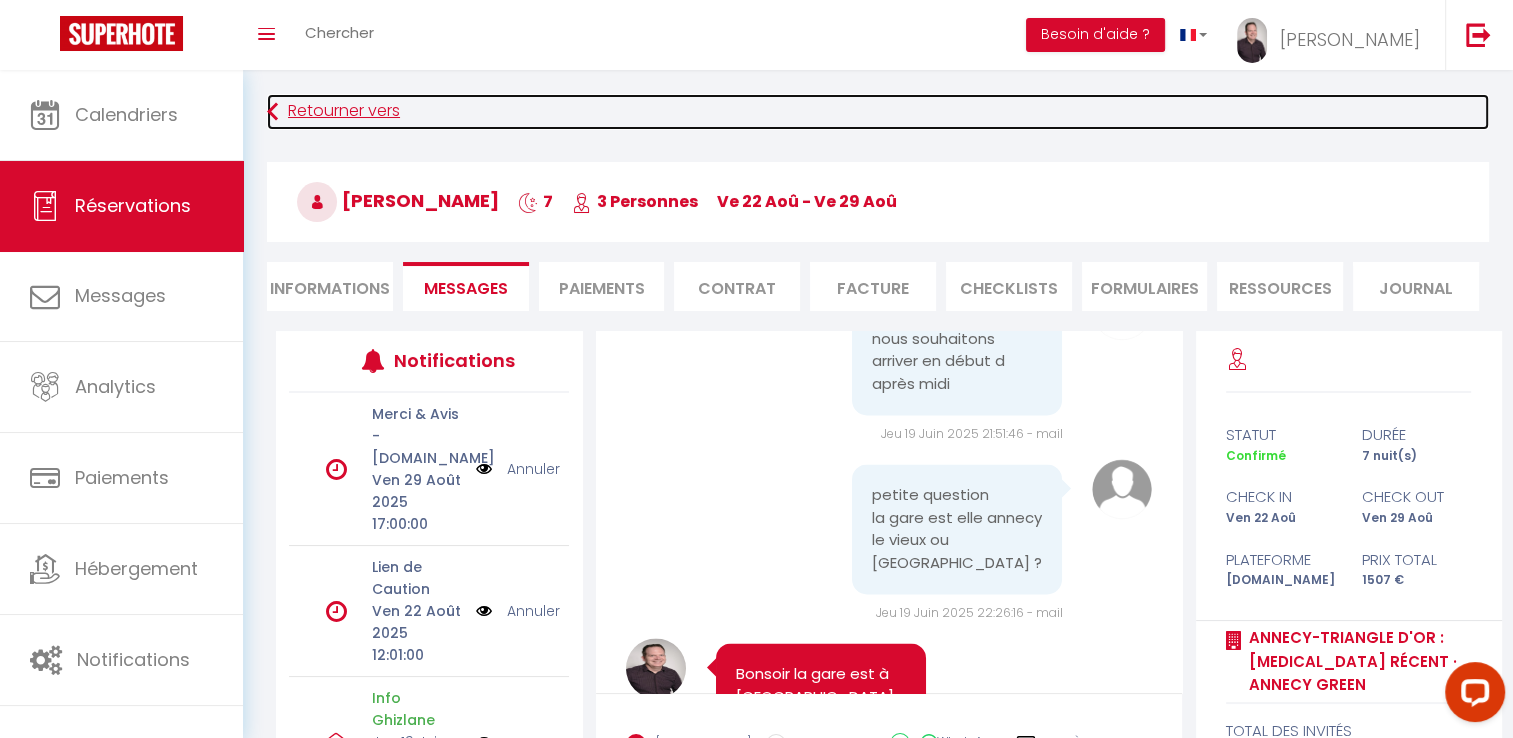 click on "Retourner vers" at bounding box center (878, 112) 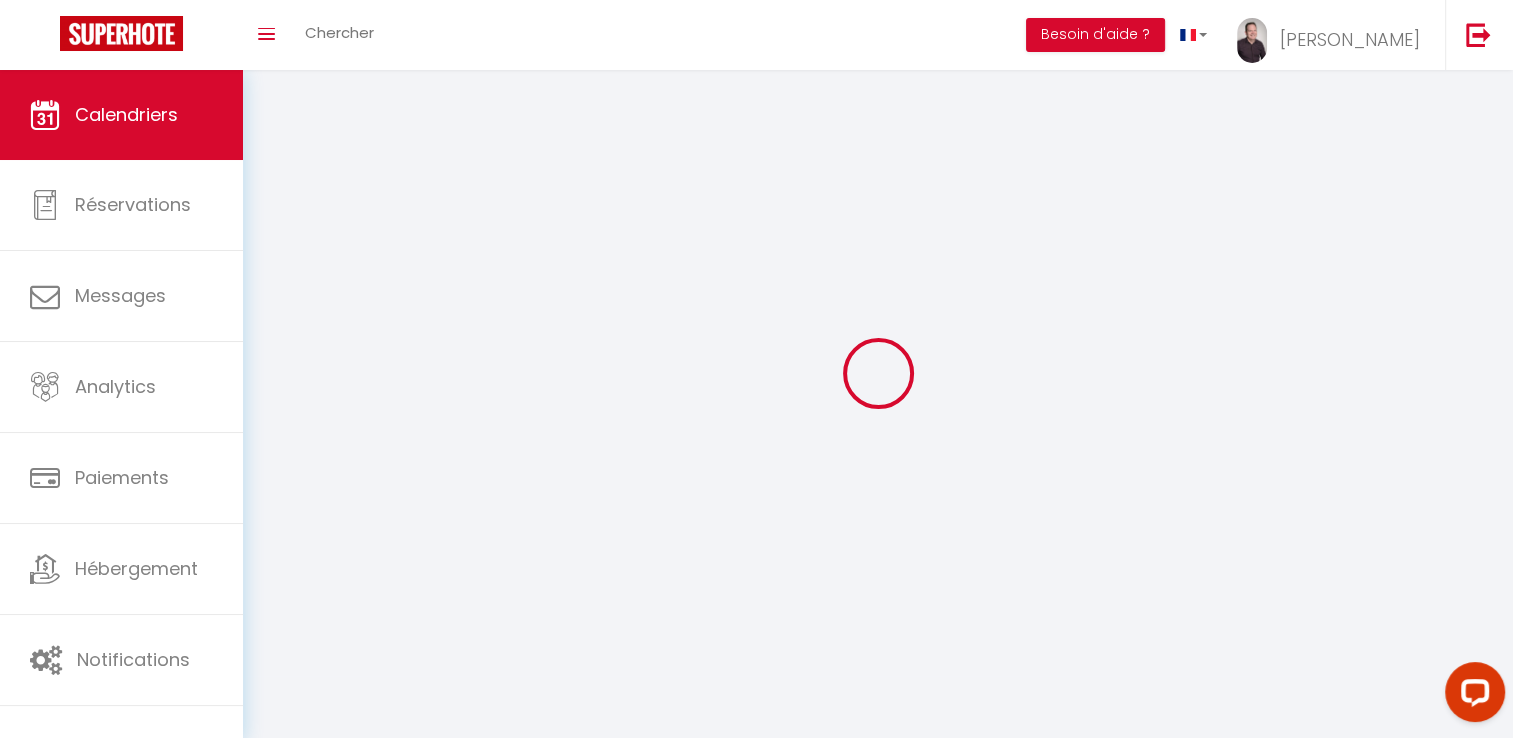 scroll, scrollTop: 70, scrollLeft: 0, axis: vertical 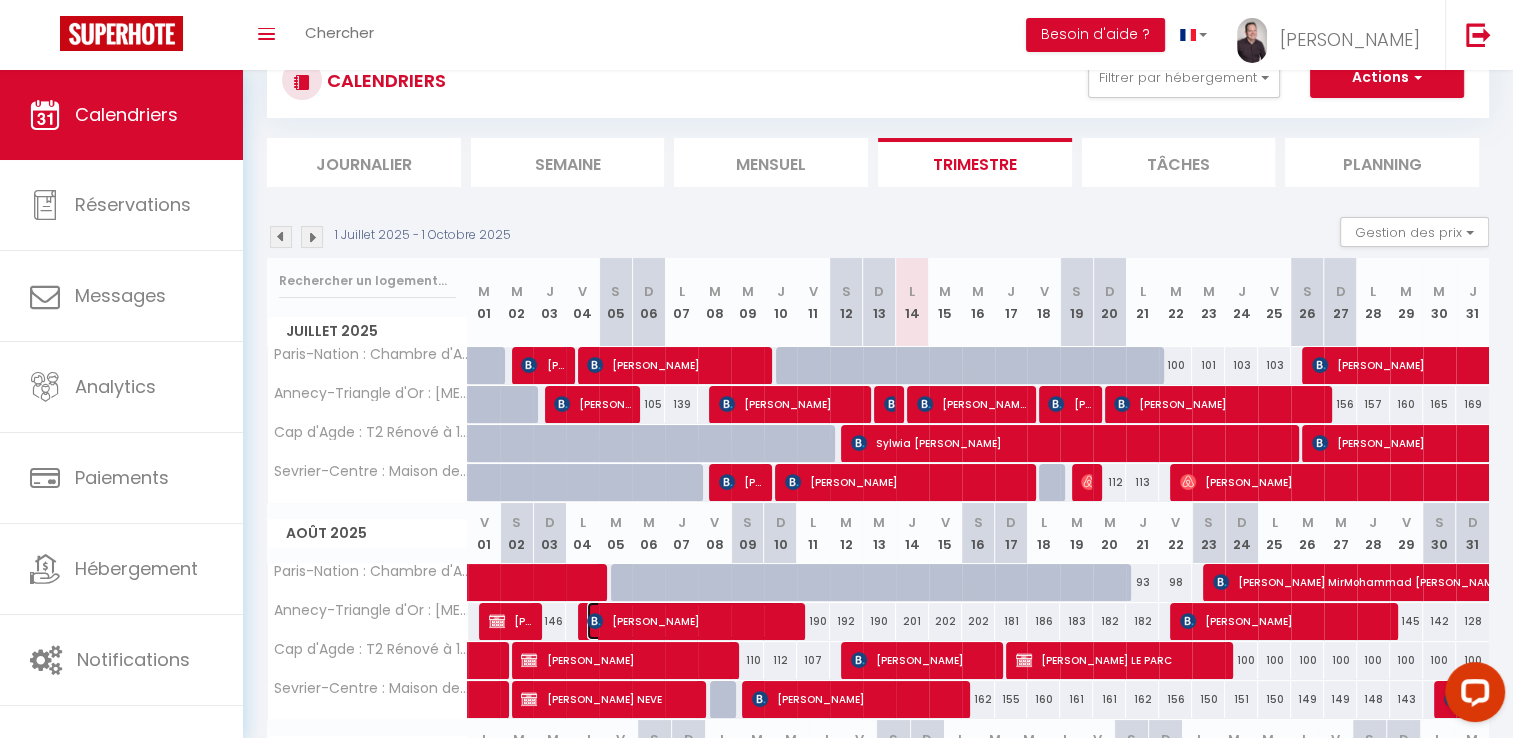 click on "[PERSON_NAME]" at bounding box center [691, 621] 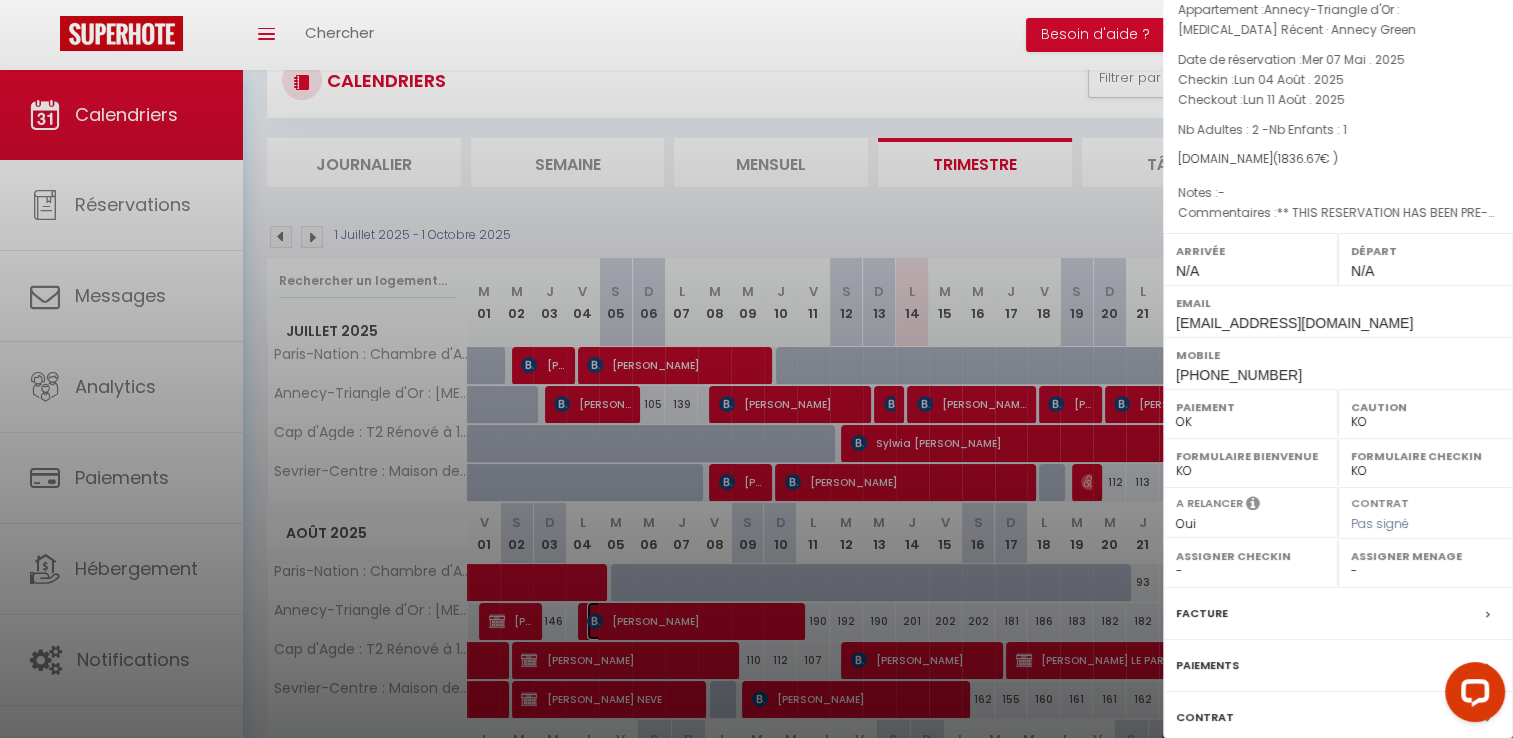 scroll, scrollTop: 0, scrollLeft: 0, axis: both 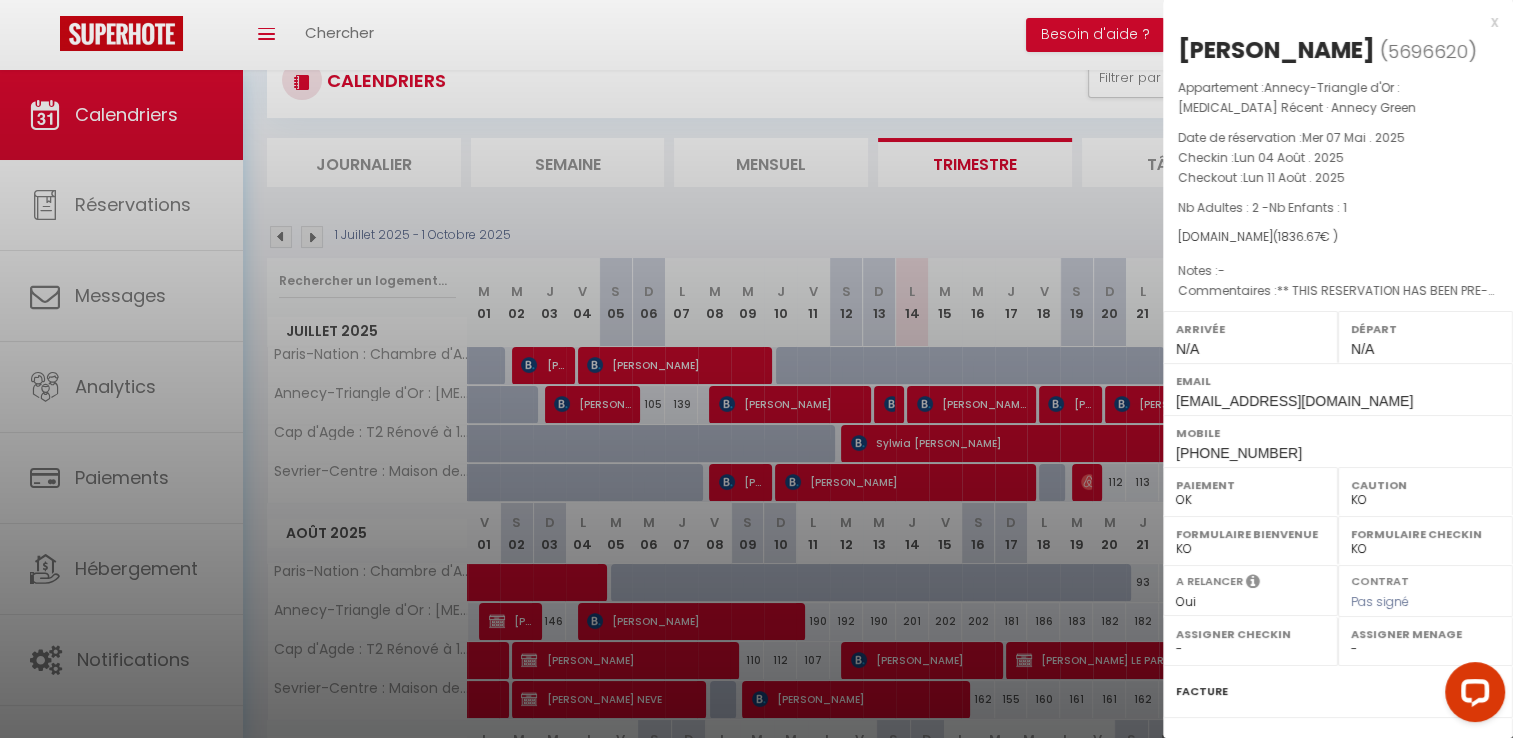 click at bounding box center (756, 369) 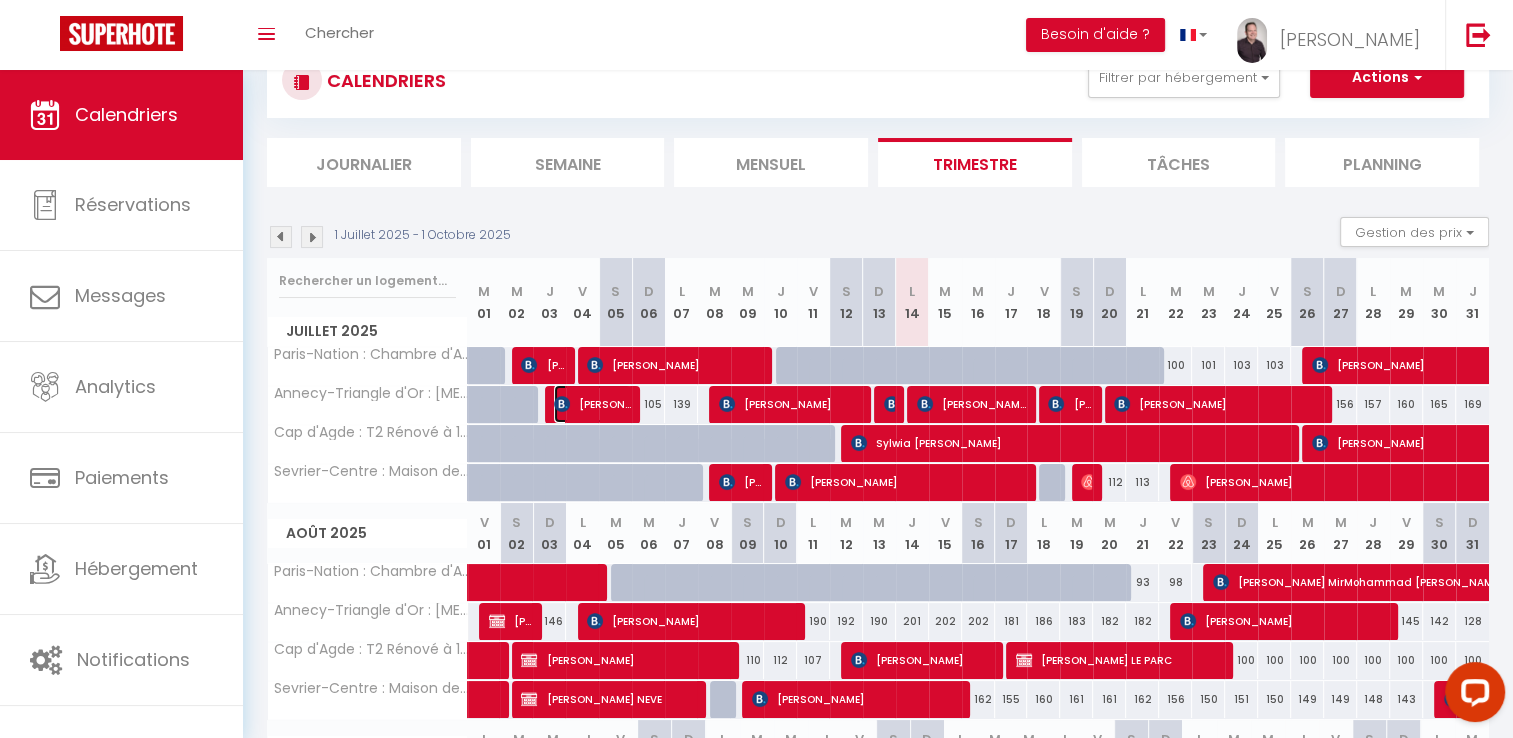 click on "[PERSON_NAME] [PERSON_NAME]" at bounding box center [592, 404] 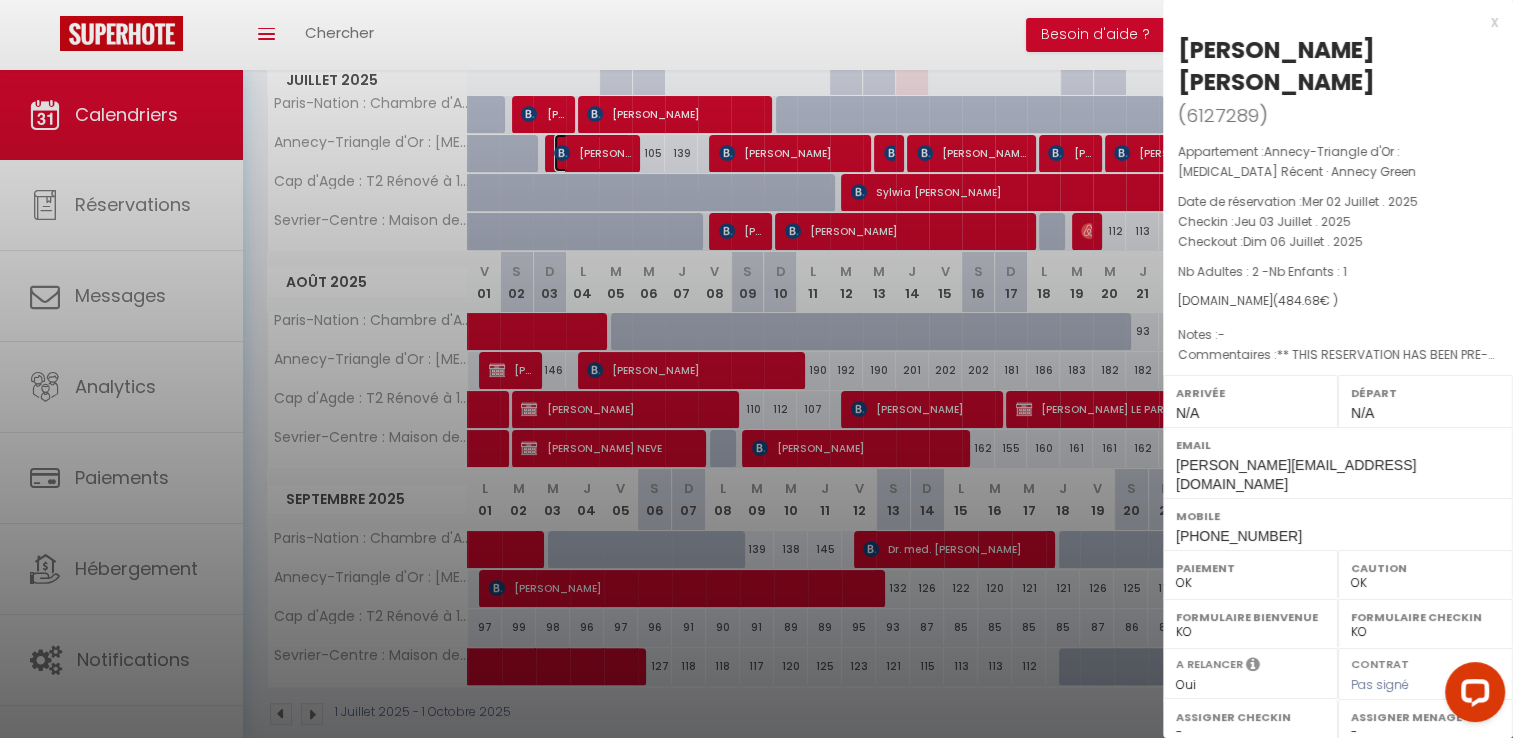 scroll, scrollTop: 340, scrollLeft: 0, axis: vertical 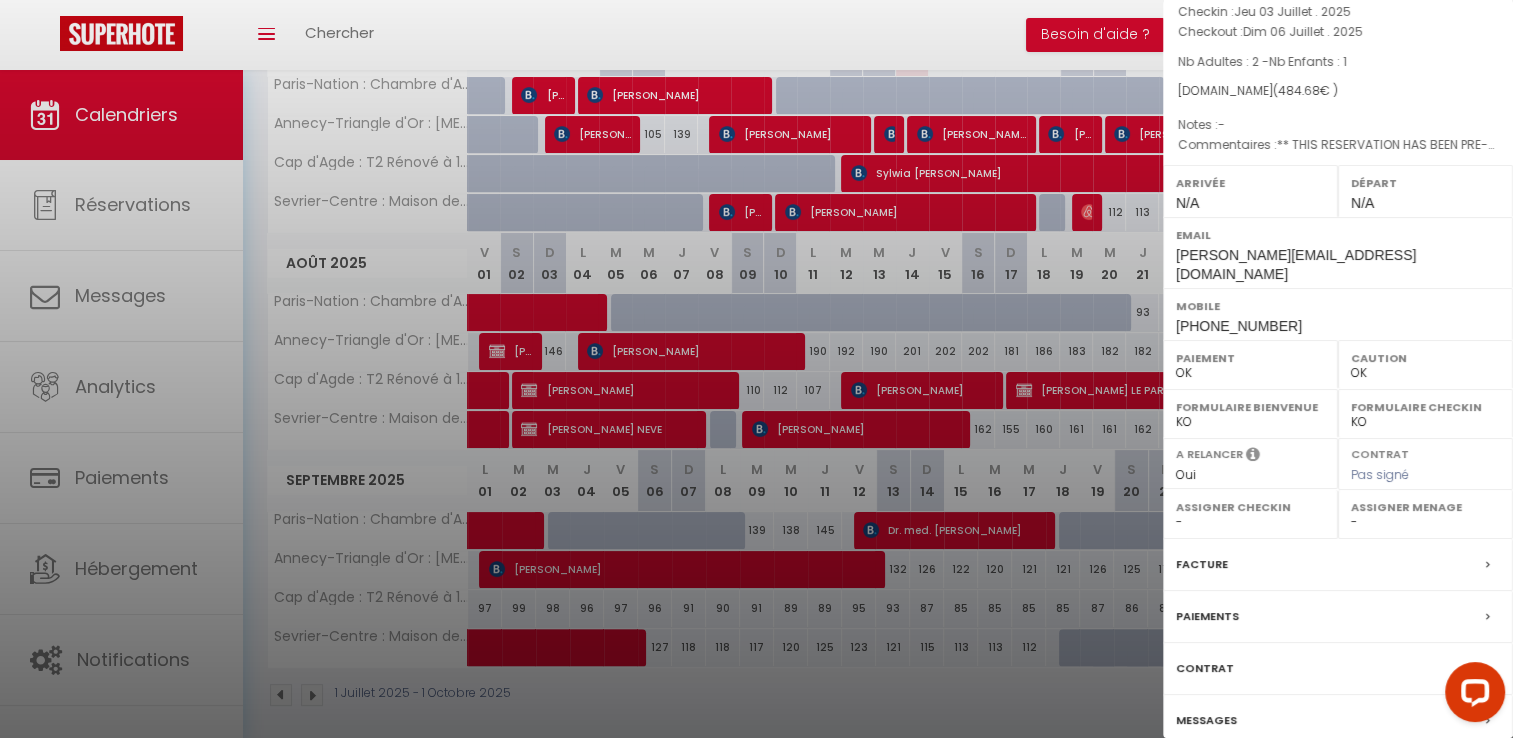 click on "Messages" at bounding box center [1206, 720] 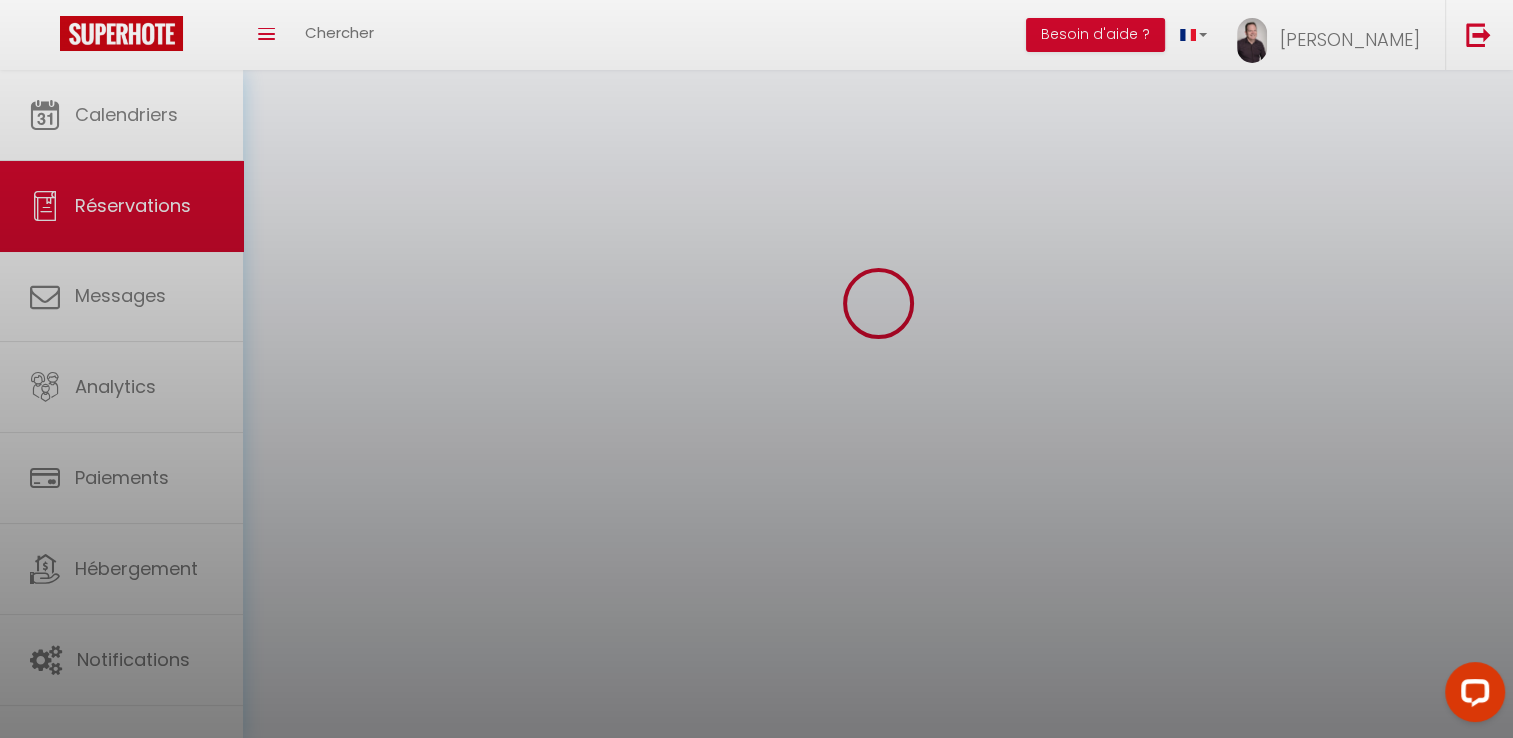 scroll, scrollTop: 0, scrollLeft: 0, axis: both 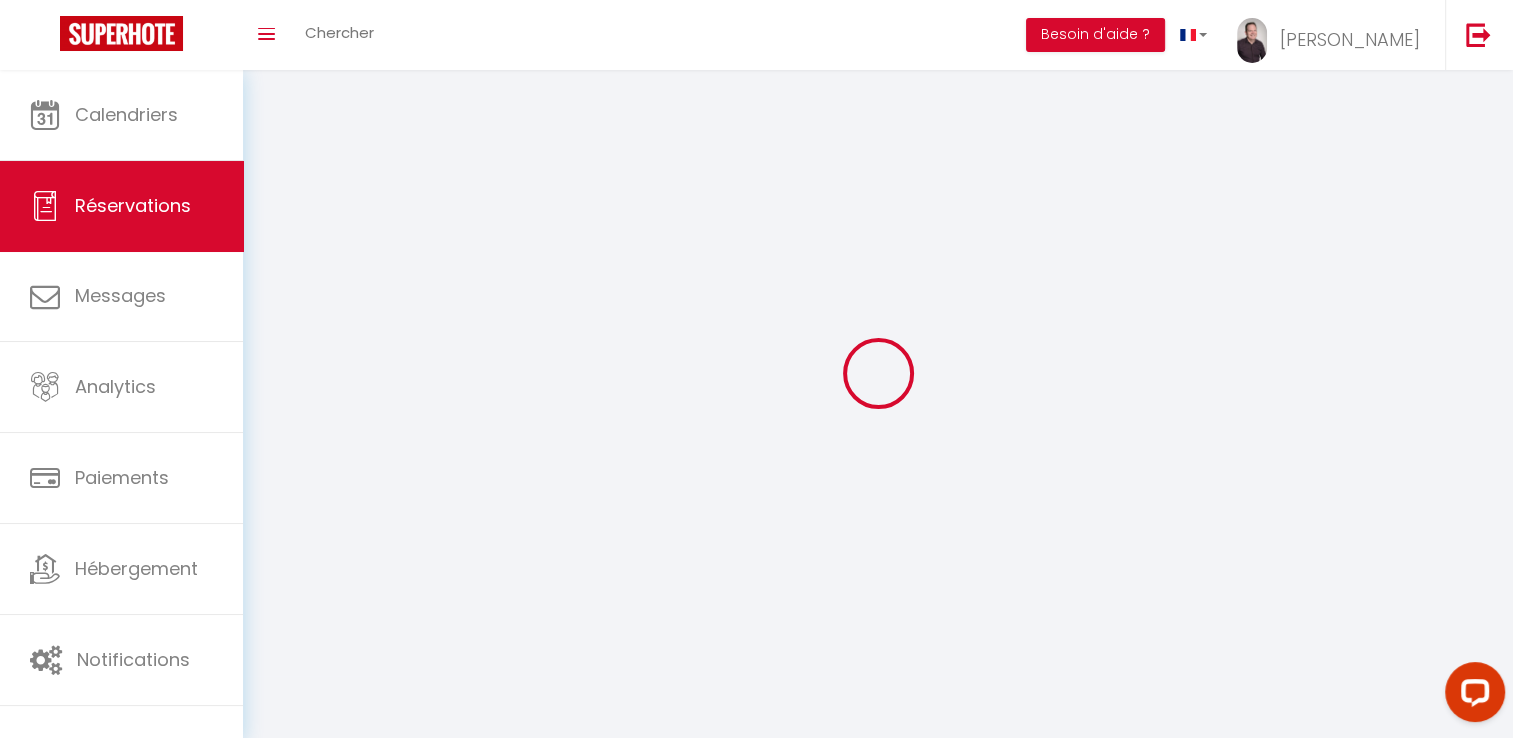 select 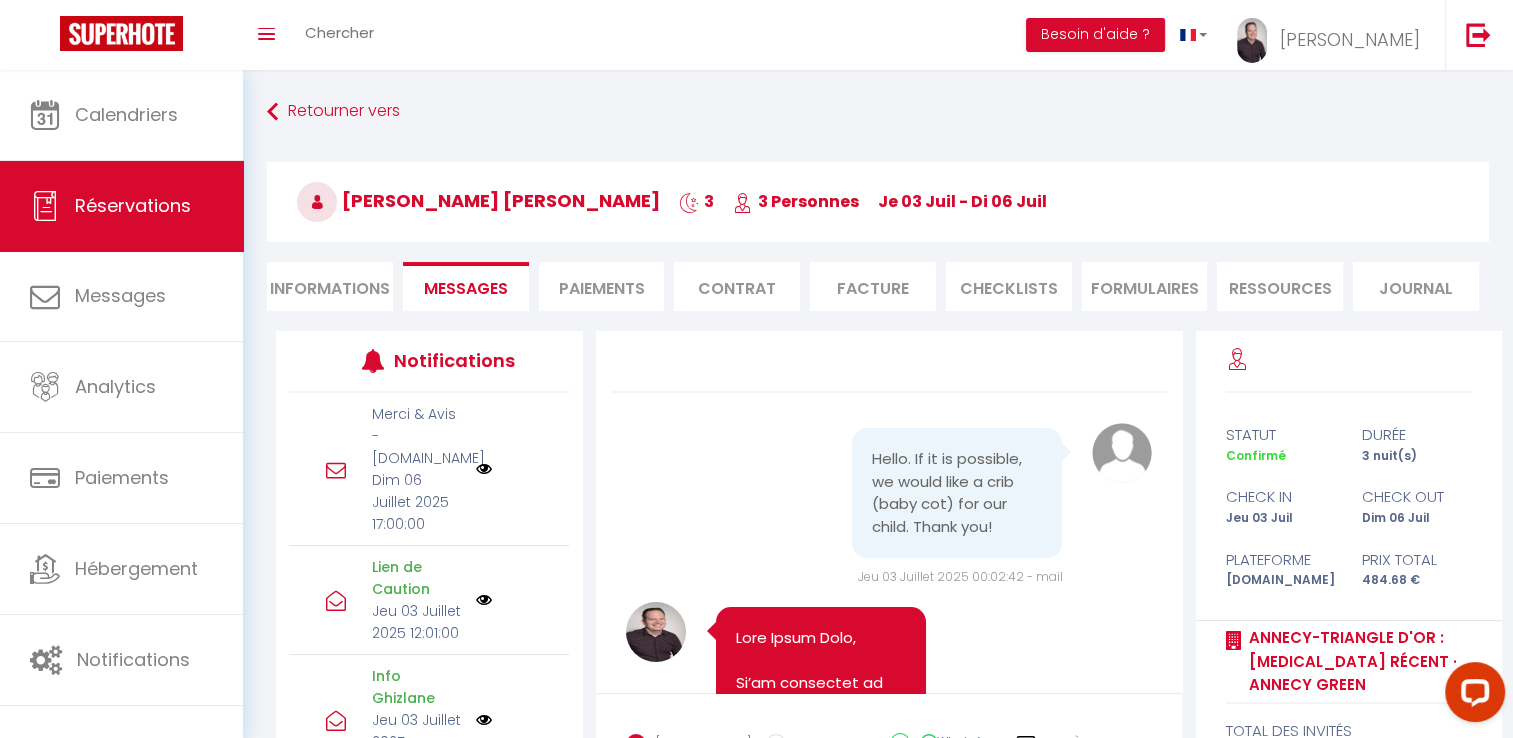 scroll, scrollTop: 12547, scrollLeft: 0, axis: vertical 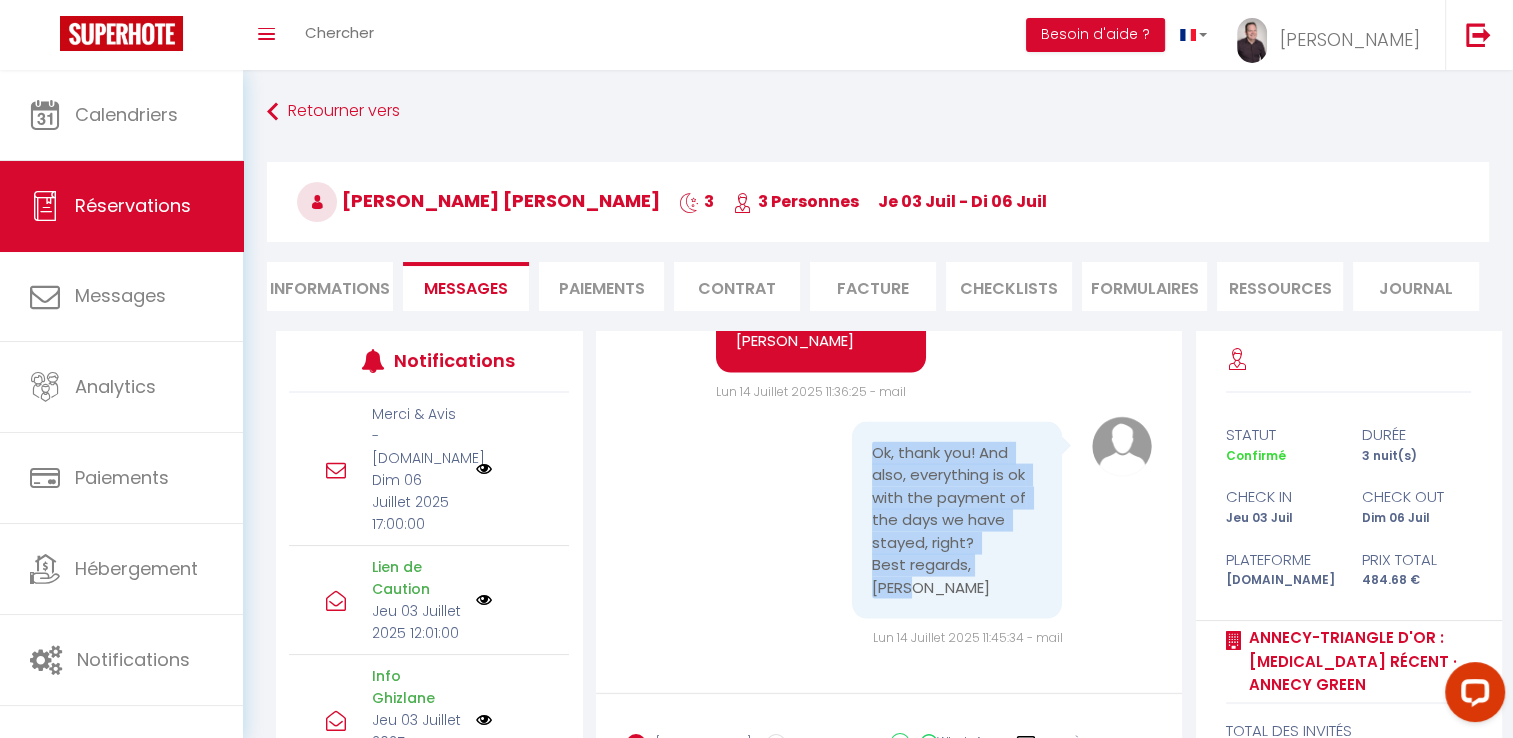 drag, startPoint x: 863, startPoint y: 449, endPoint x: 920, endPoint y: 586, distance: 148.38463 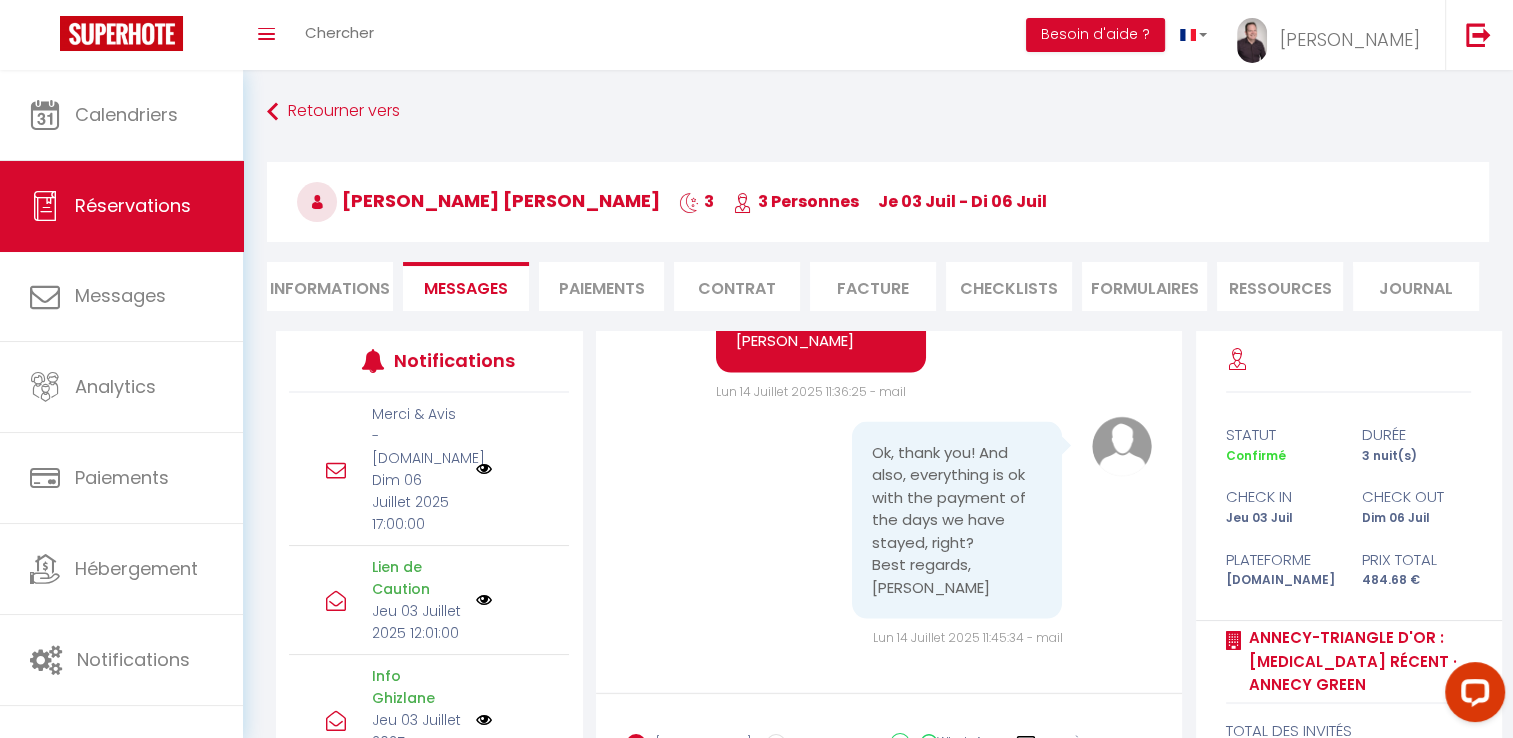 scroll, scrollTop: 12320, scrollLeft: 0, axis: vertical 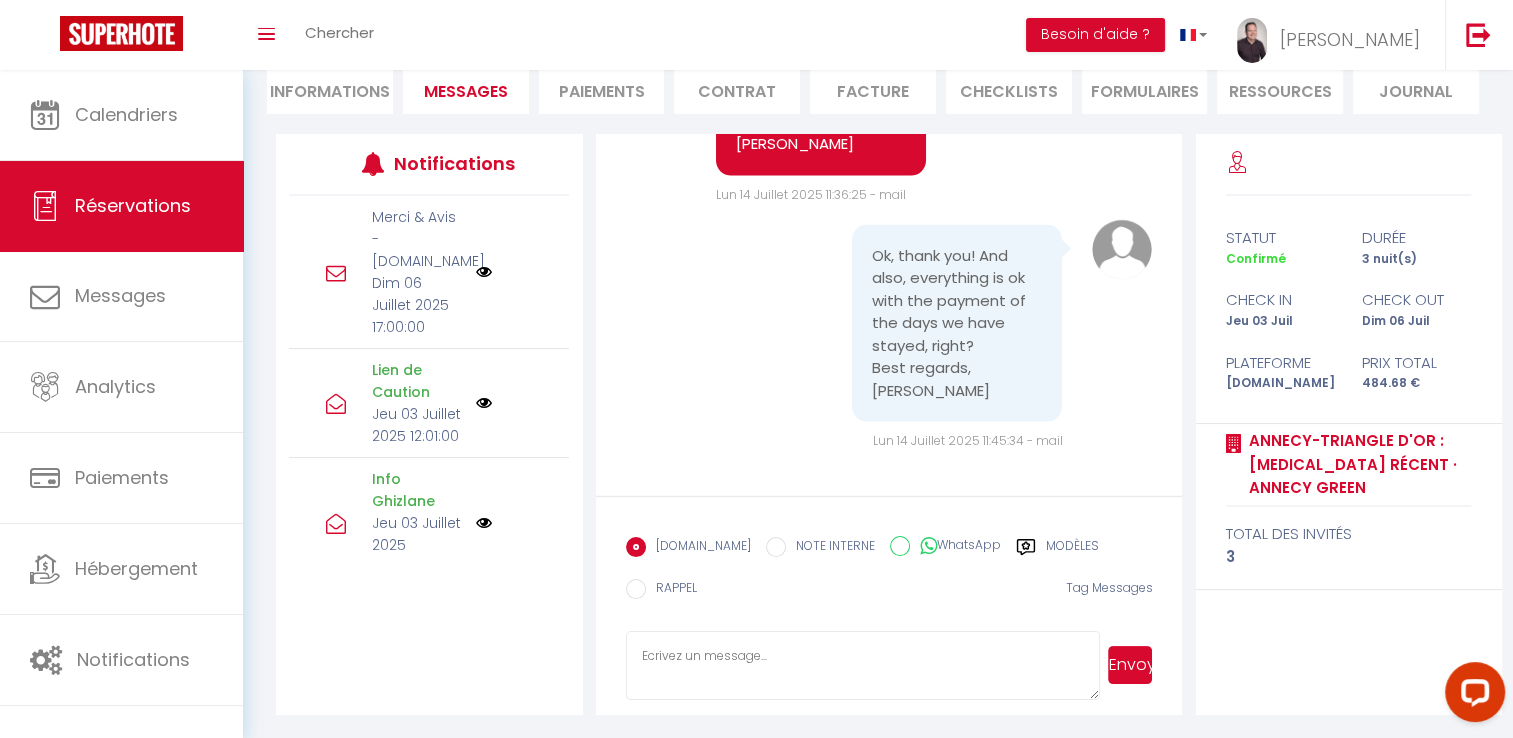 click at bounding box center [863, 666] 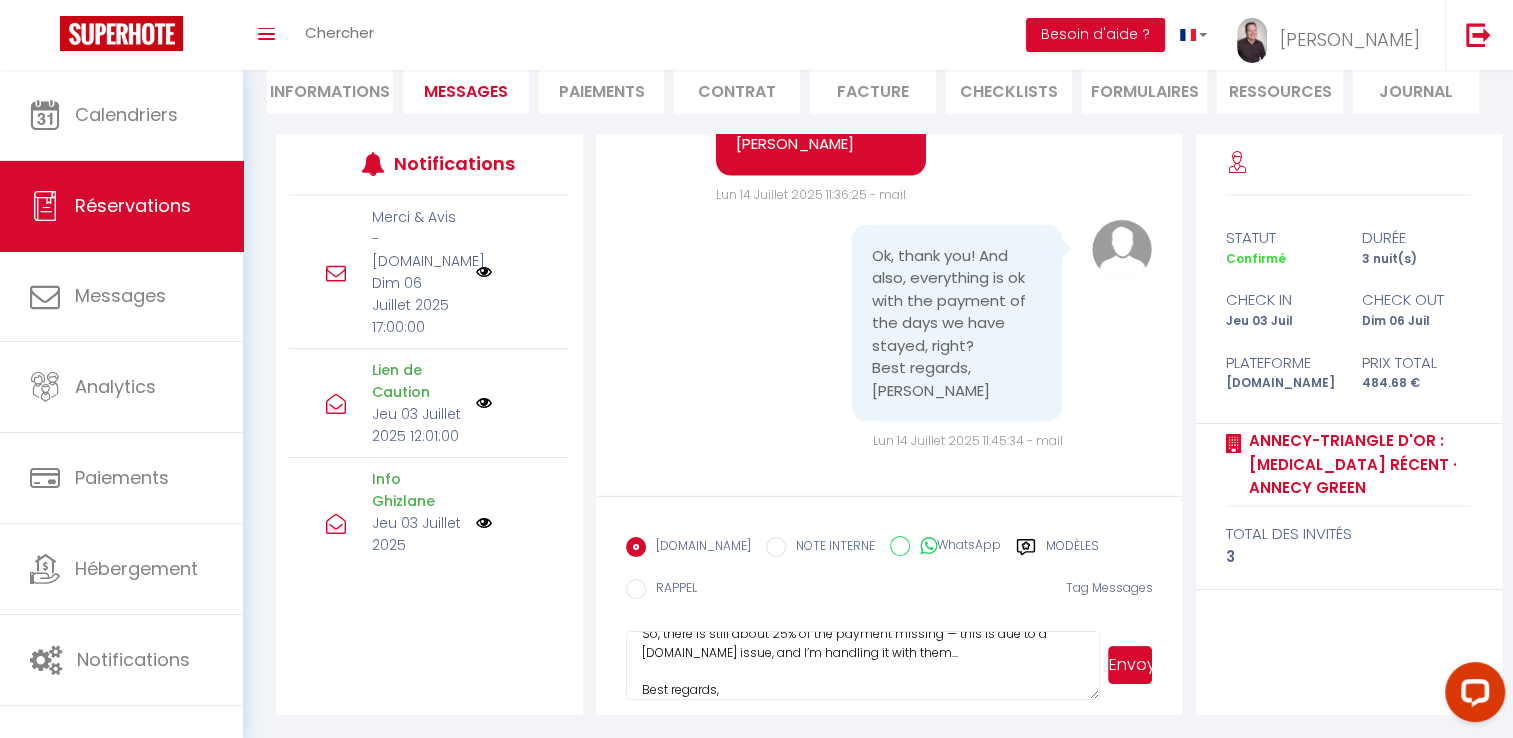 scroll, scrollTop: 109, scrollLeft: 0, axis: vertical 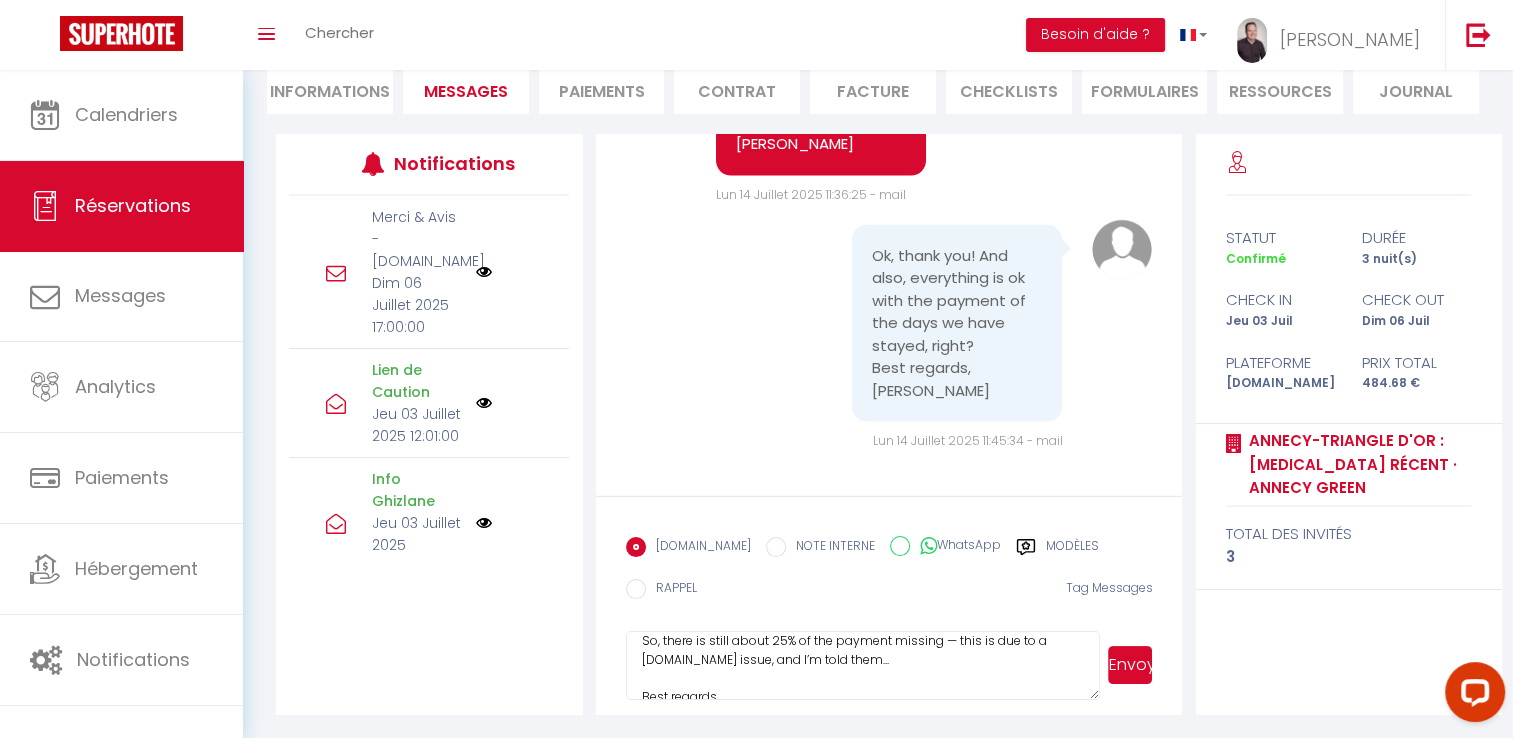 paste on "Everything is perfectly fine on your side. You’ve actually benefited from a monthly rate with a 20% discount.
However, there is still about 25% of the payment missing. This issue is related to [DOMAIN_NAME], and I’m currently coordinating with them to resolve it.
Best regards," 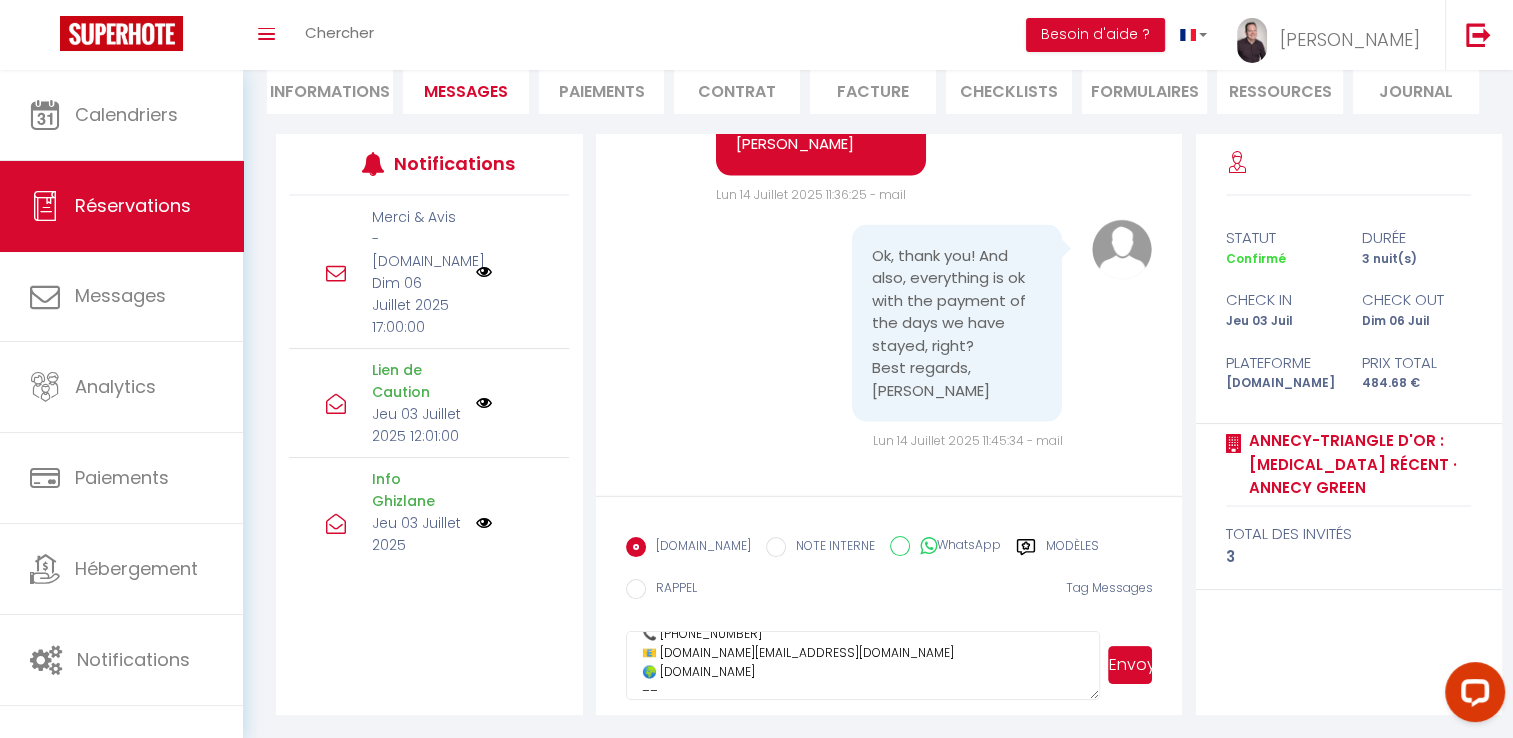 scroll, scrollTop: 229, scrollLeft: 0, axis: vertical 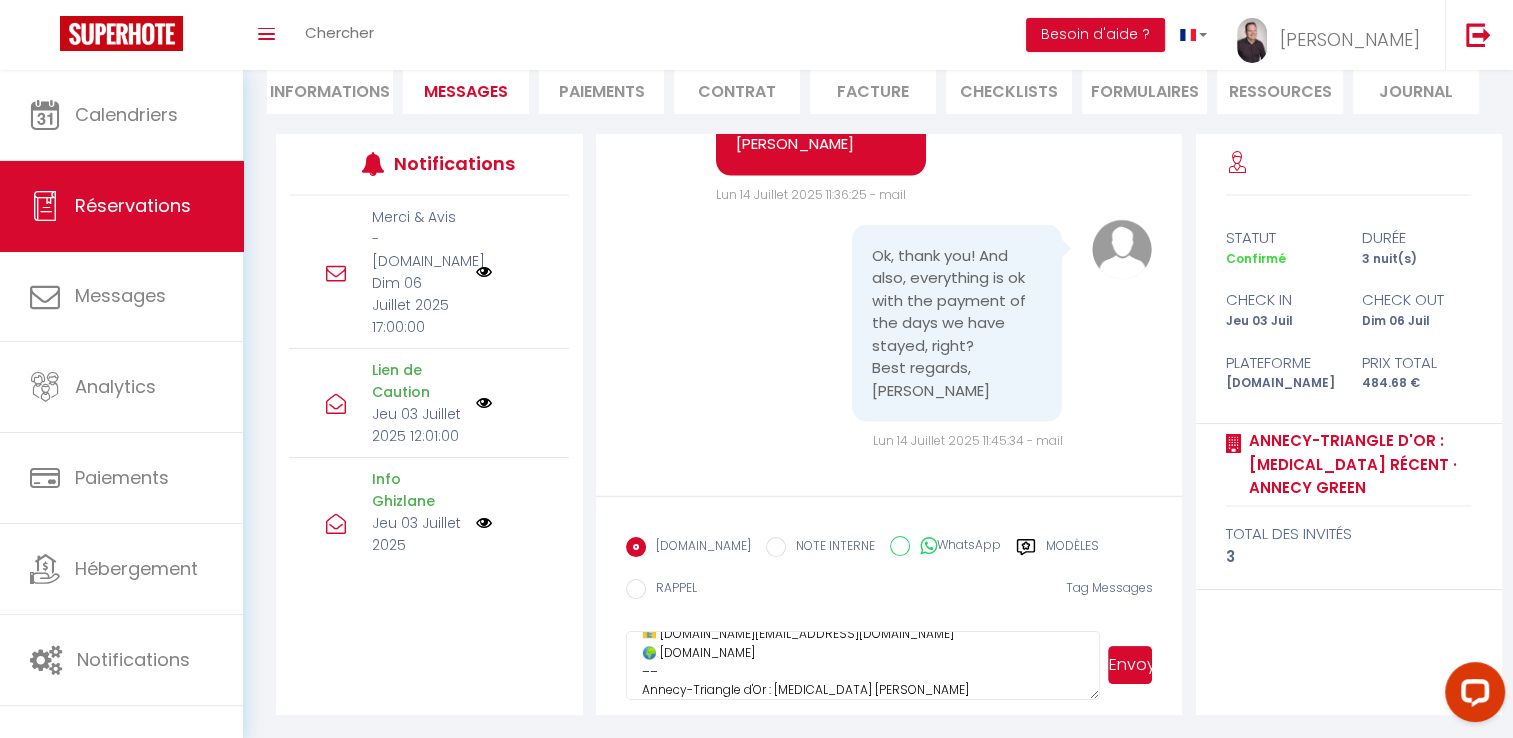 type on "Hi [PERSON_NAME],
Everything is fine on your side. You’ve actually benefited from a monthly rate with a 20% discount.
However, there is still about 25% of the payment missing. This issue is related to [DOMAIN_NAME], and I told them to resolve it.
Best regards,
[PERSON_NAME]
📞 [PHONE_NUMBER]
📧 [DOMAIN_NAME][EMAIL_ADDRESS][DOMAIN_NAME]
🌍 [DOMAIN_NAME]
––
Annecy-Triangle d'Or : [MEDICAL_DATA] [PERSON_NAME]" 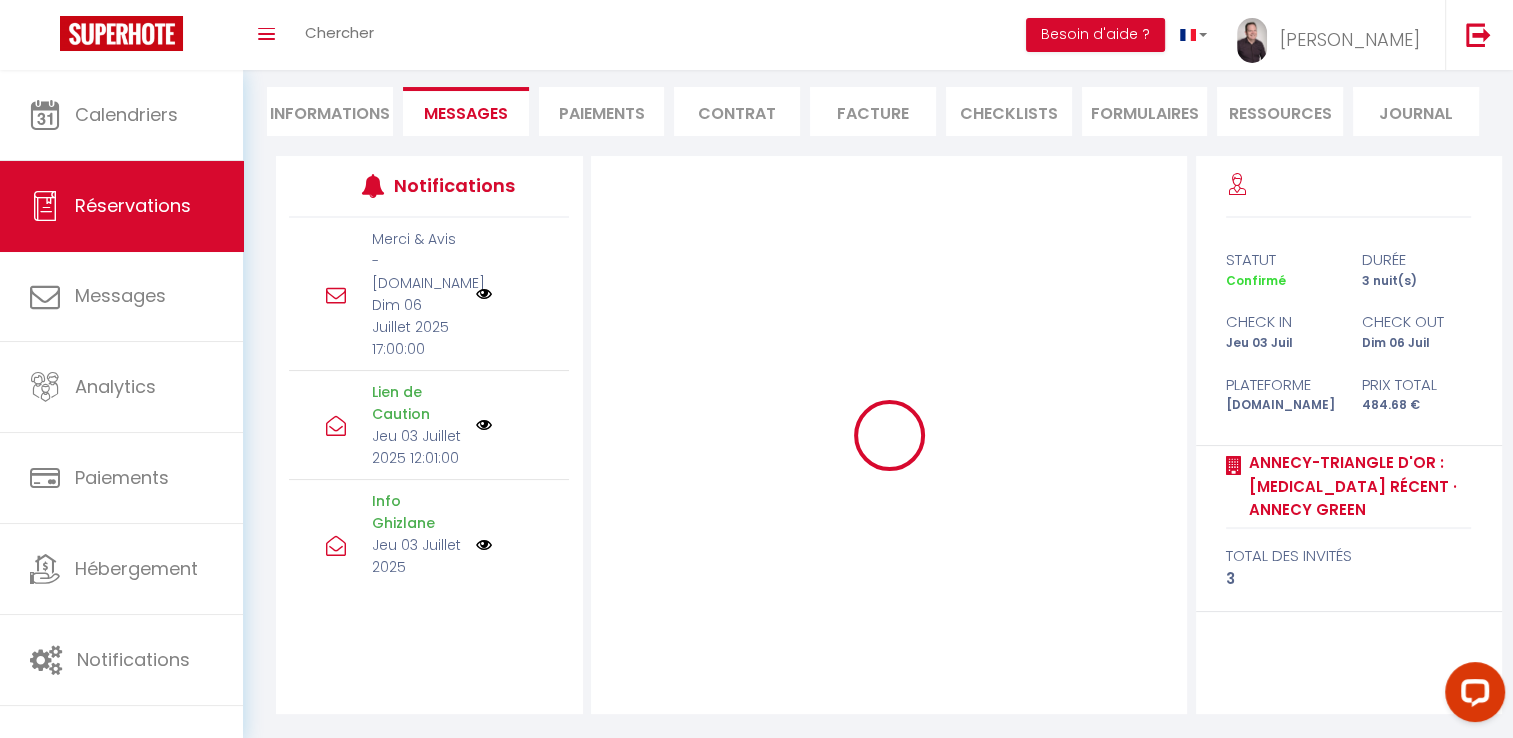 type 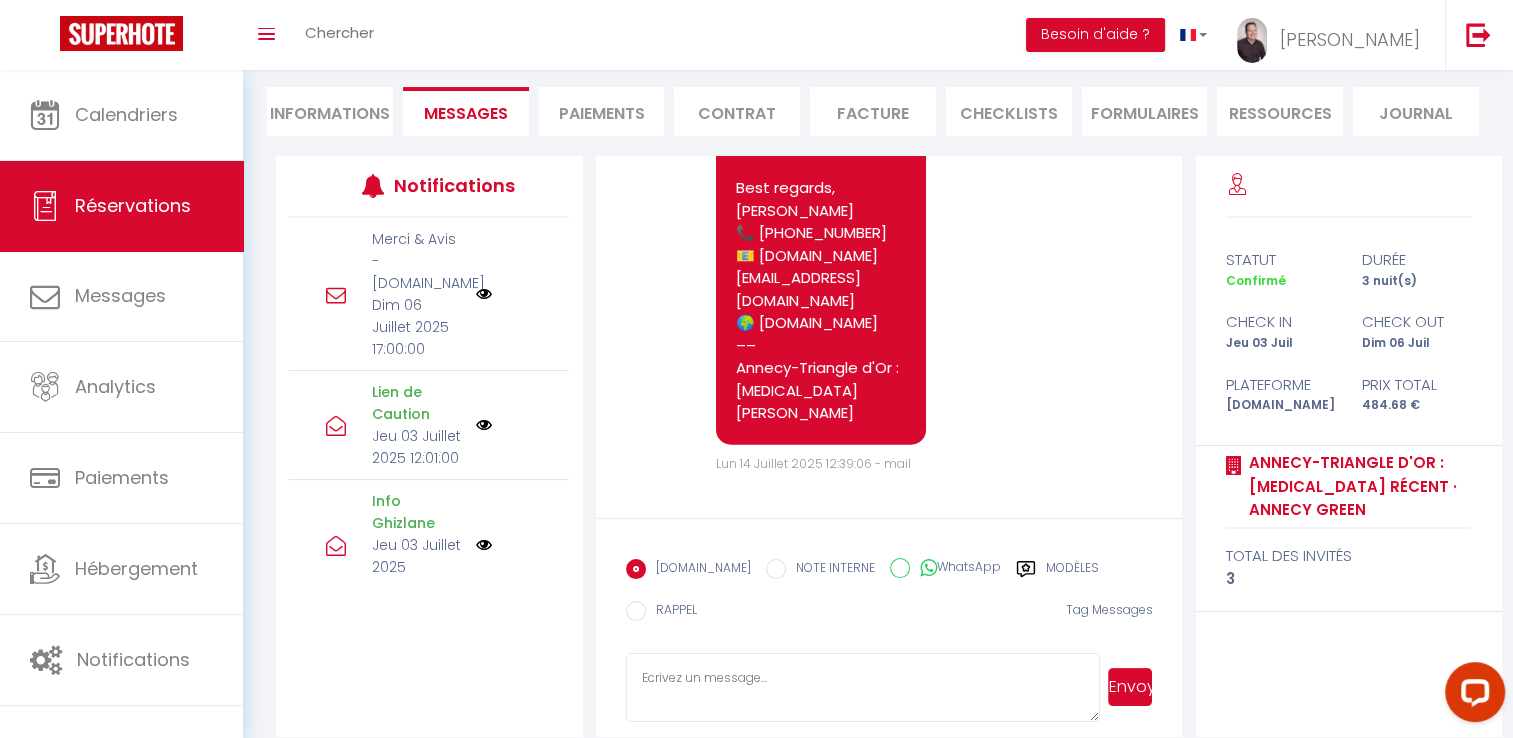 scroll, scrollTop: 13265, scrollLeft: 0, axis: vertical 